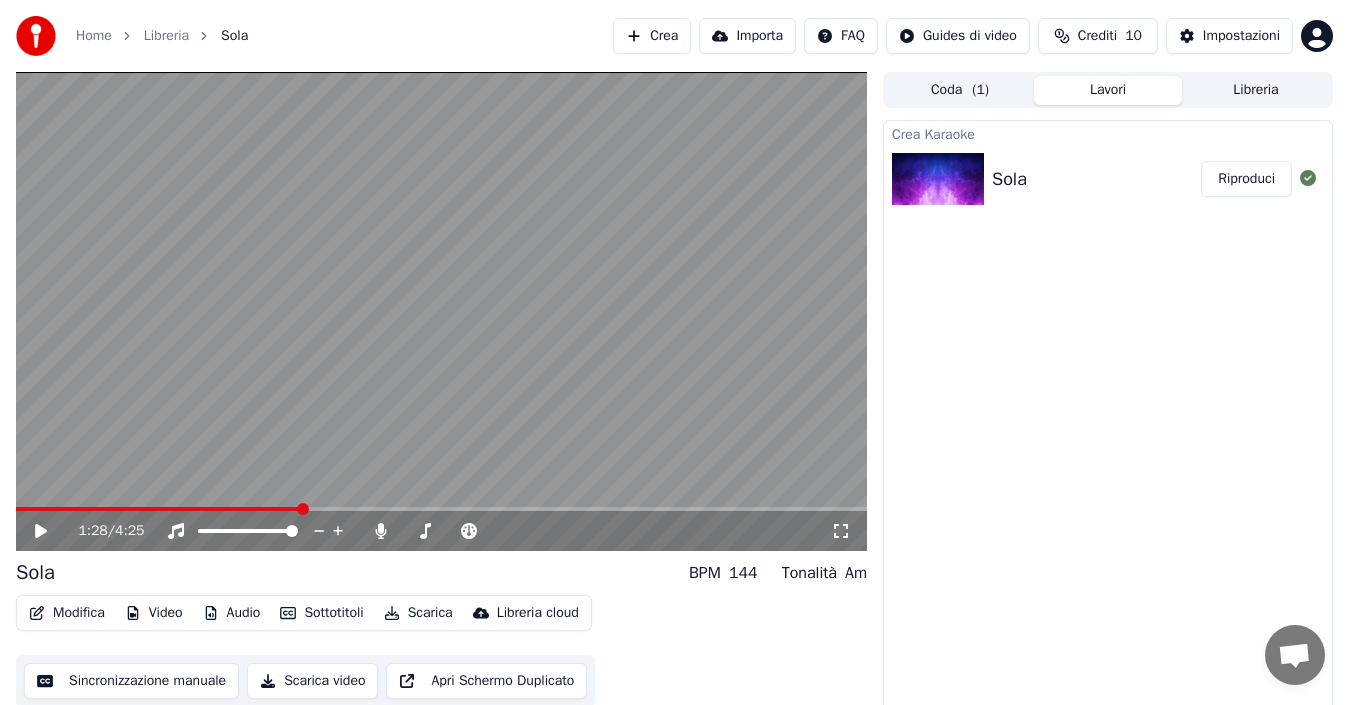 click on "1:28  /  4:25" at bounding box center [441, 531] 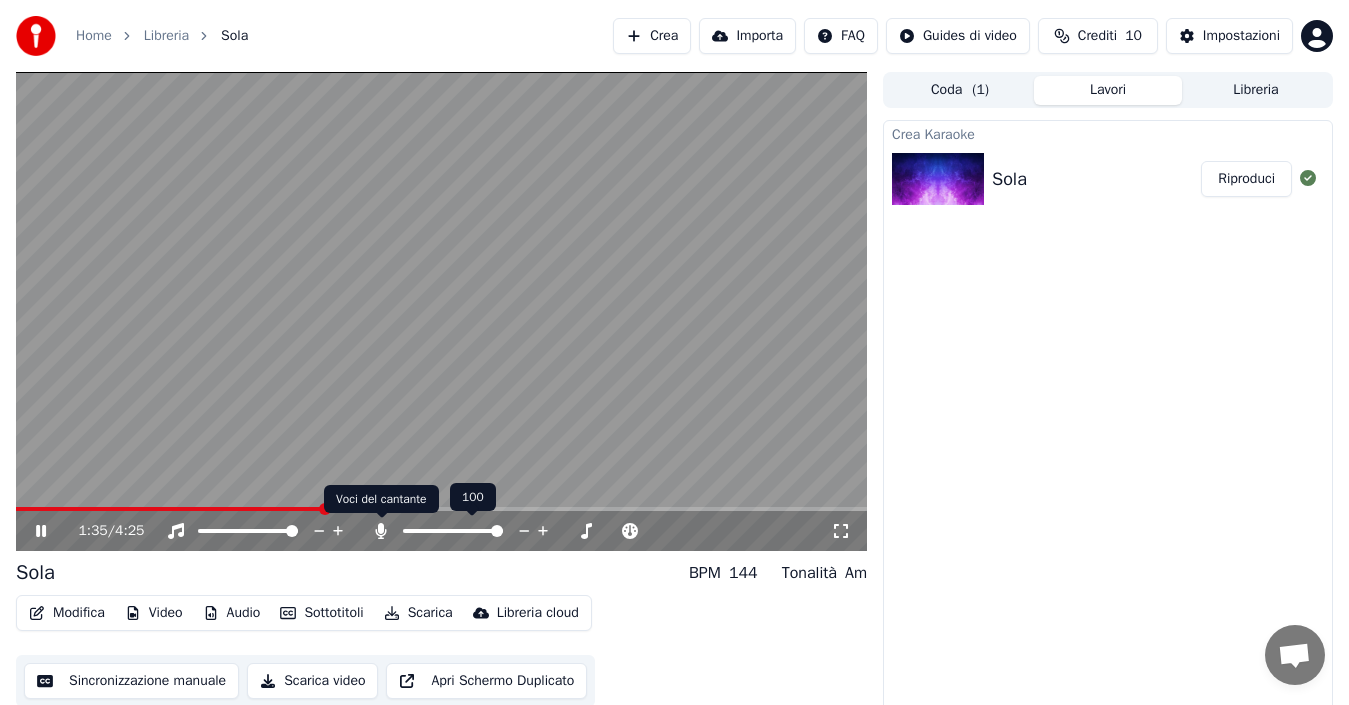 click 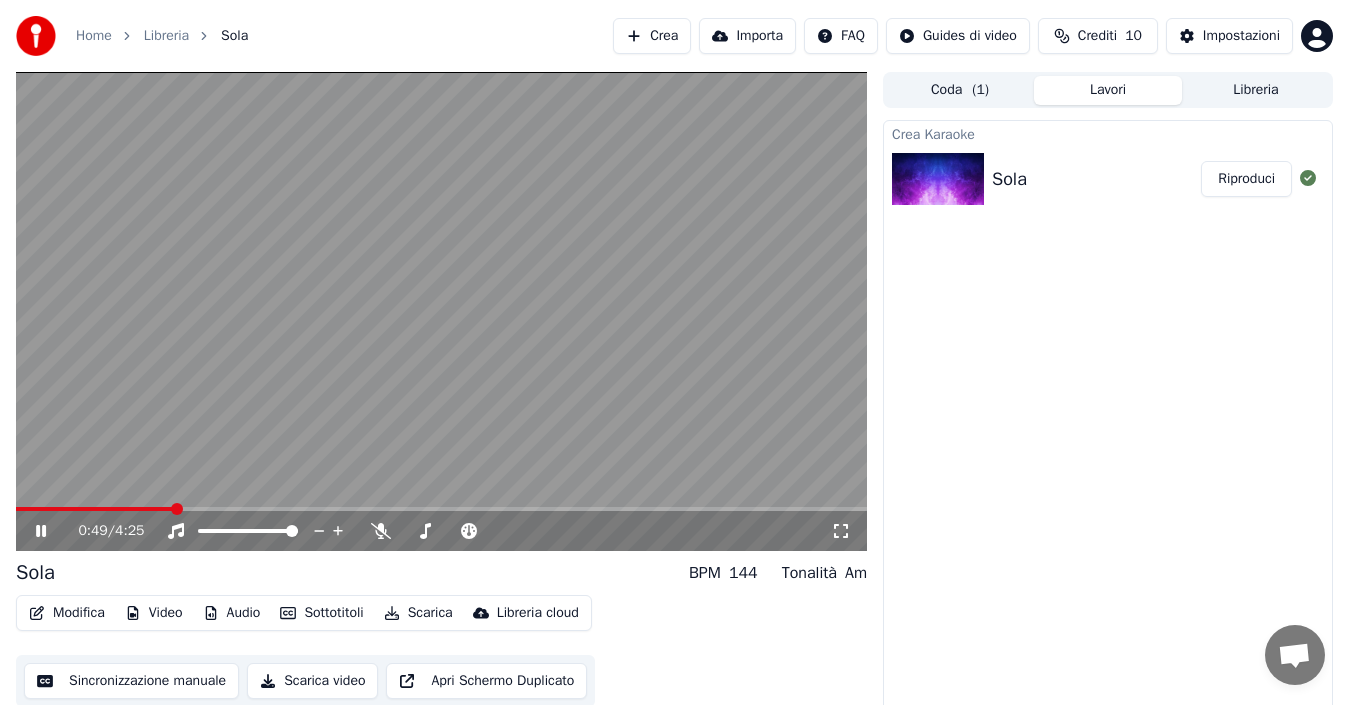 click at bounding box center [177, 509] 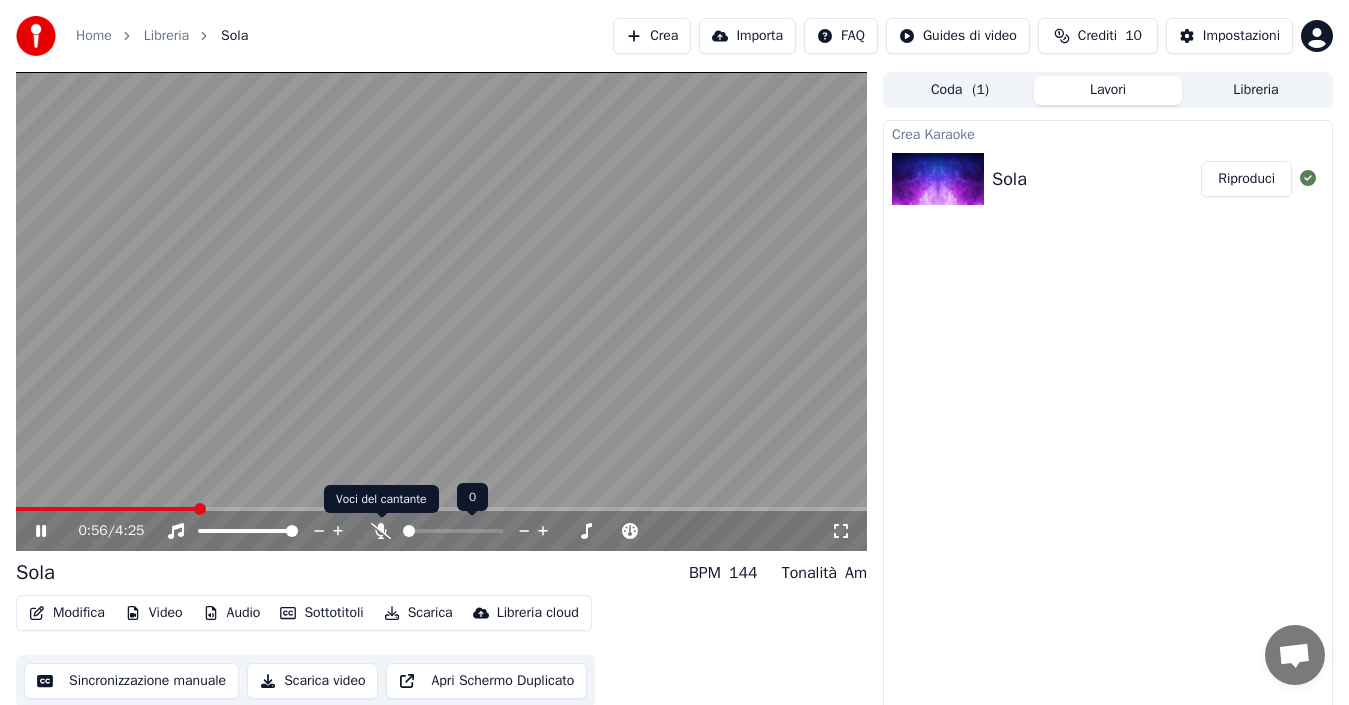 click 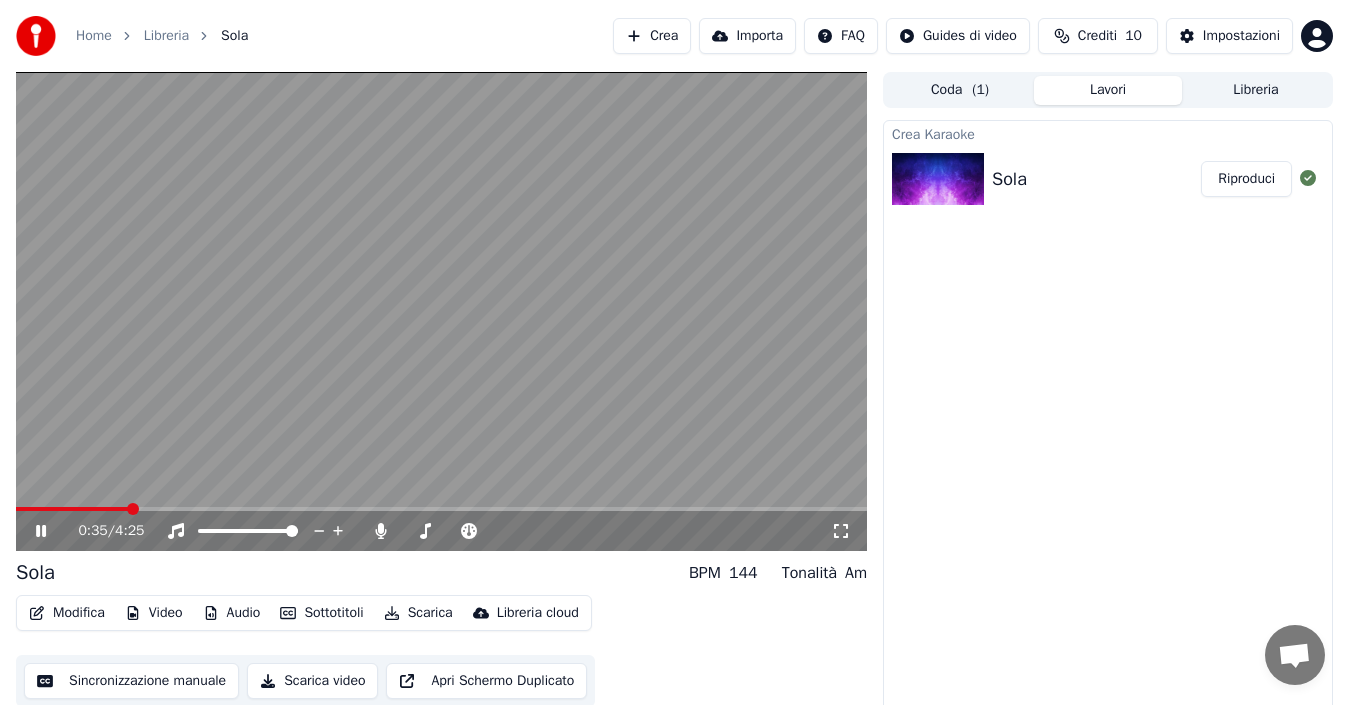 click at bounding box center [133, 509] 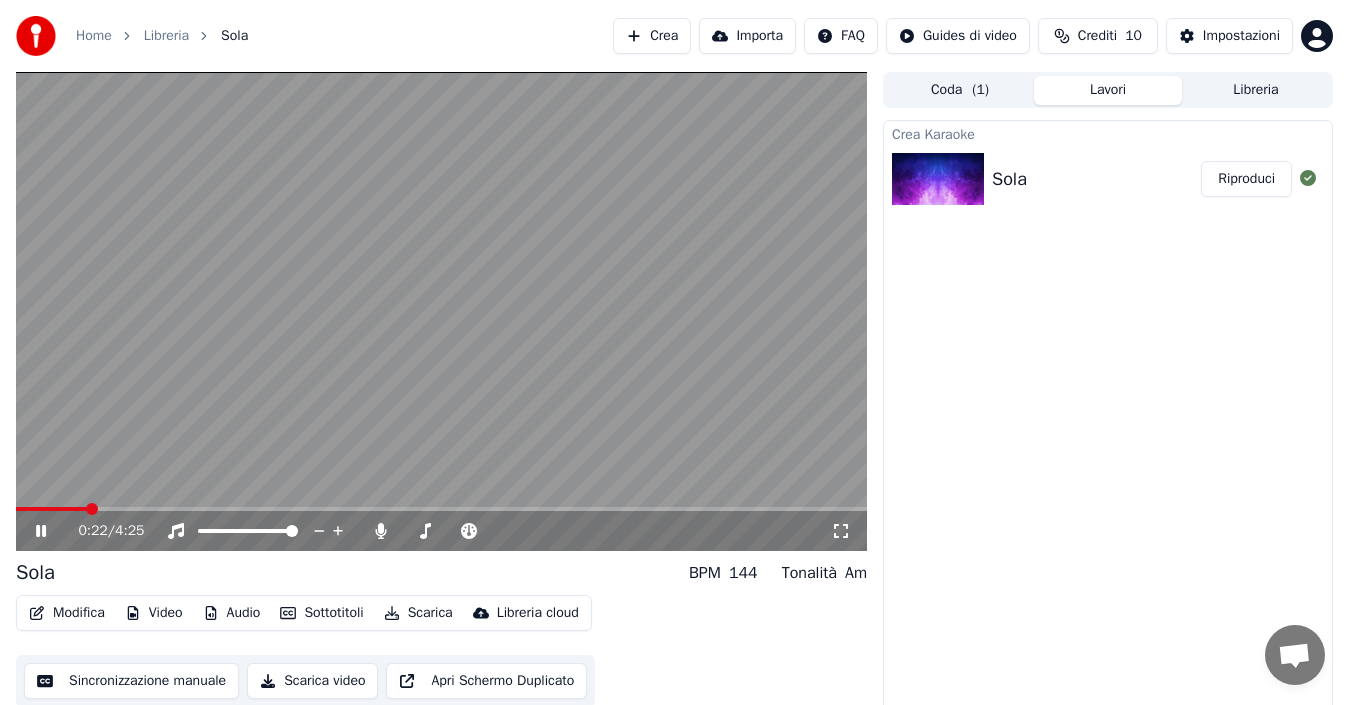 click at bounding box center [92, 509] 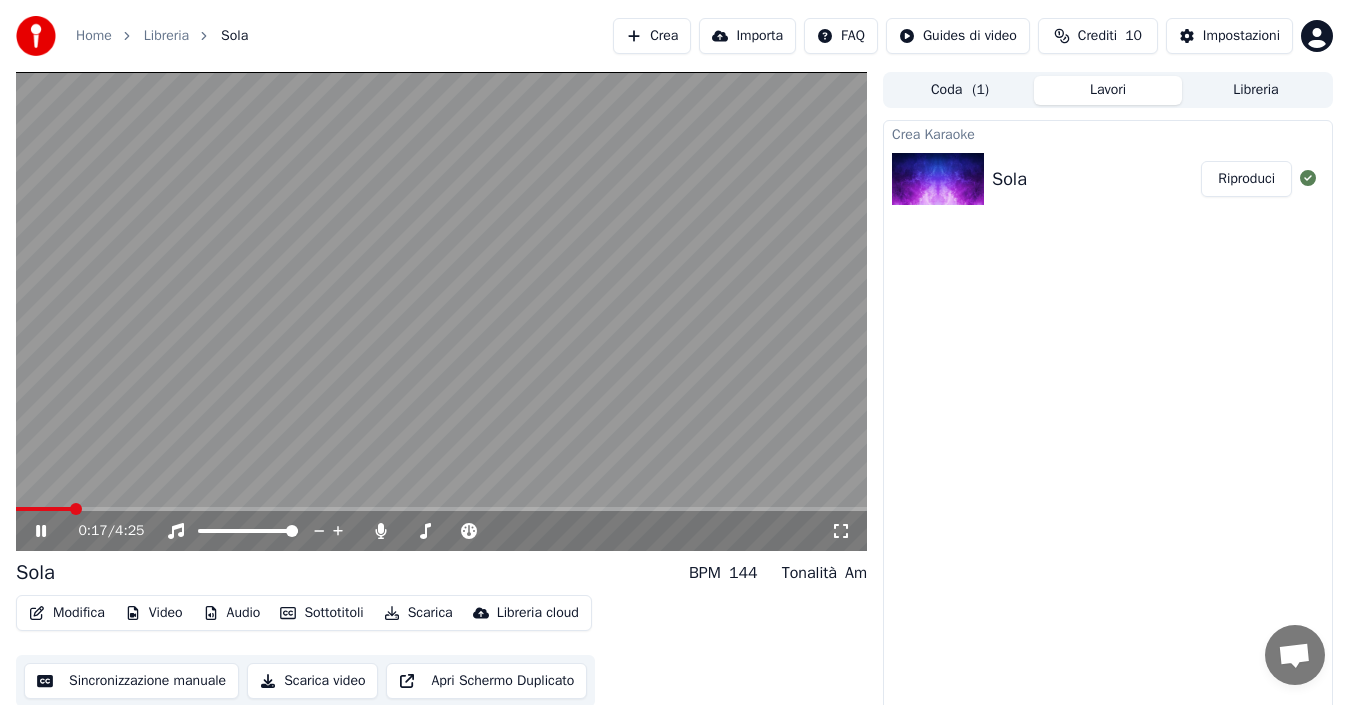 click at bounding box center (76, 509) 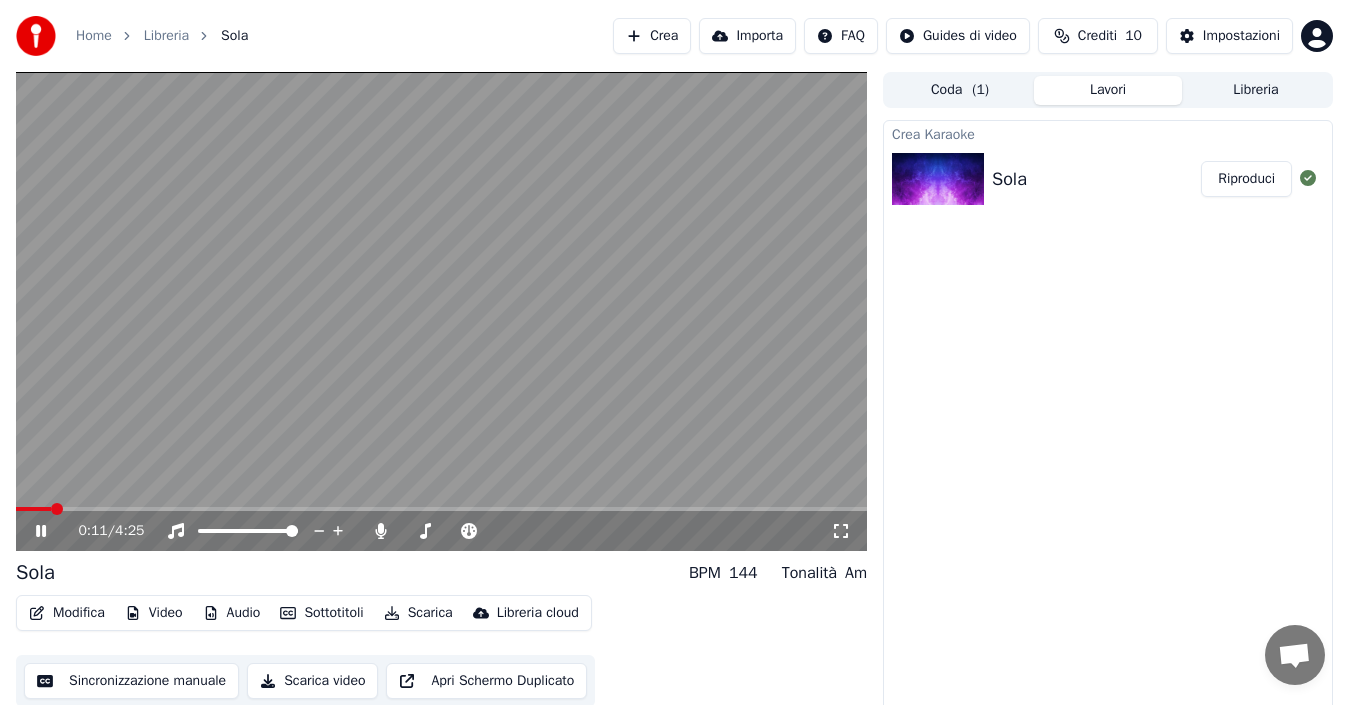click at bounding box center (57, 509) 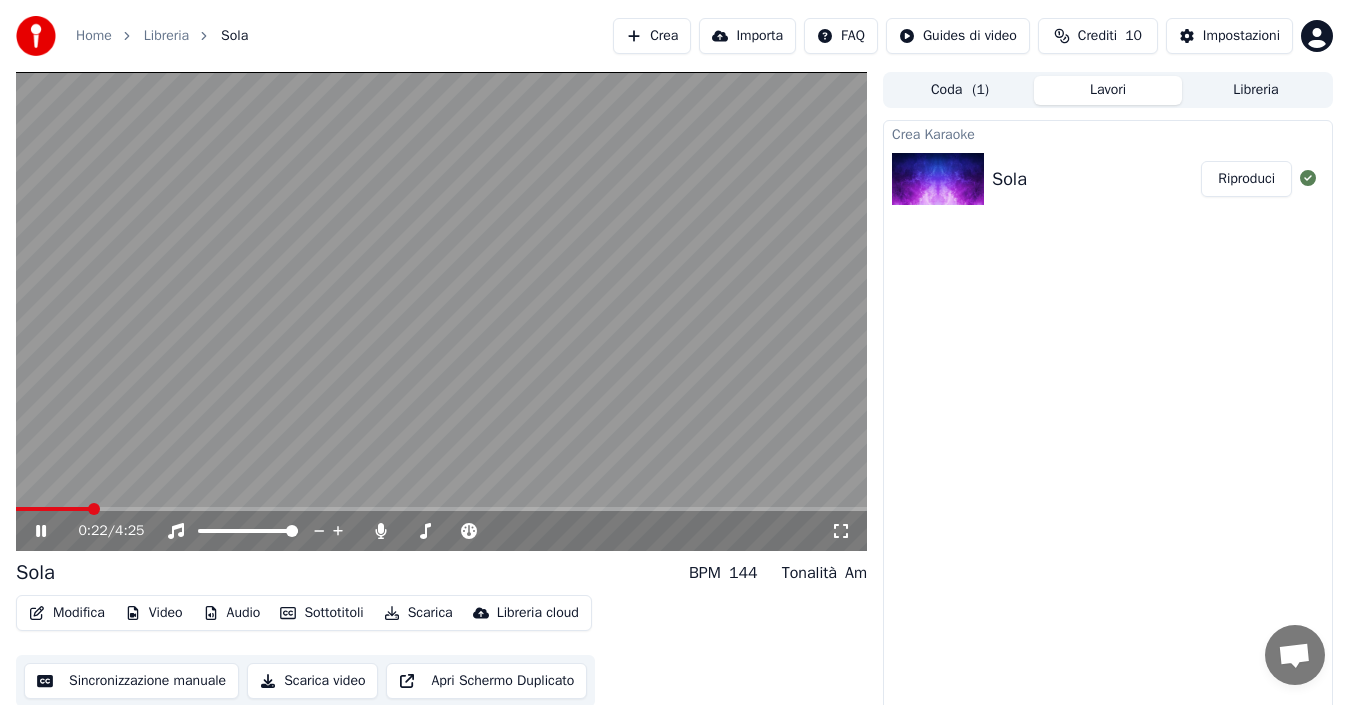 click 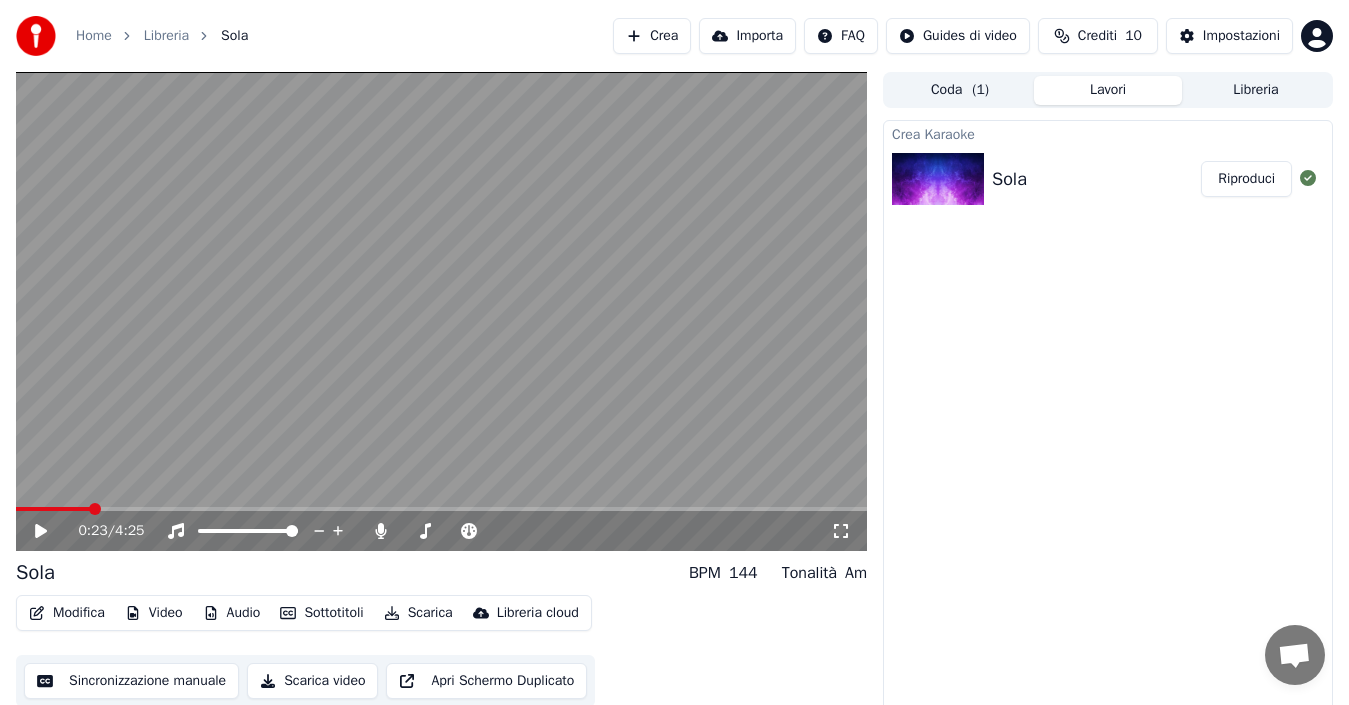 click at bounding box center (53, 509) 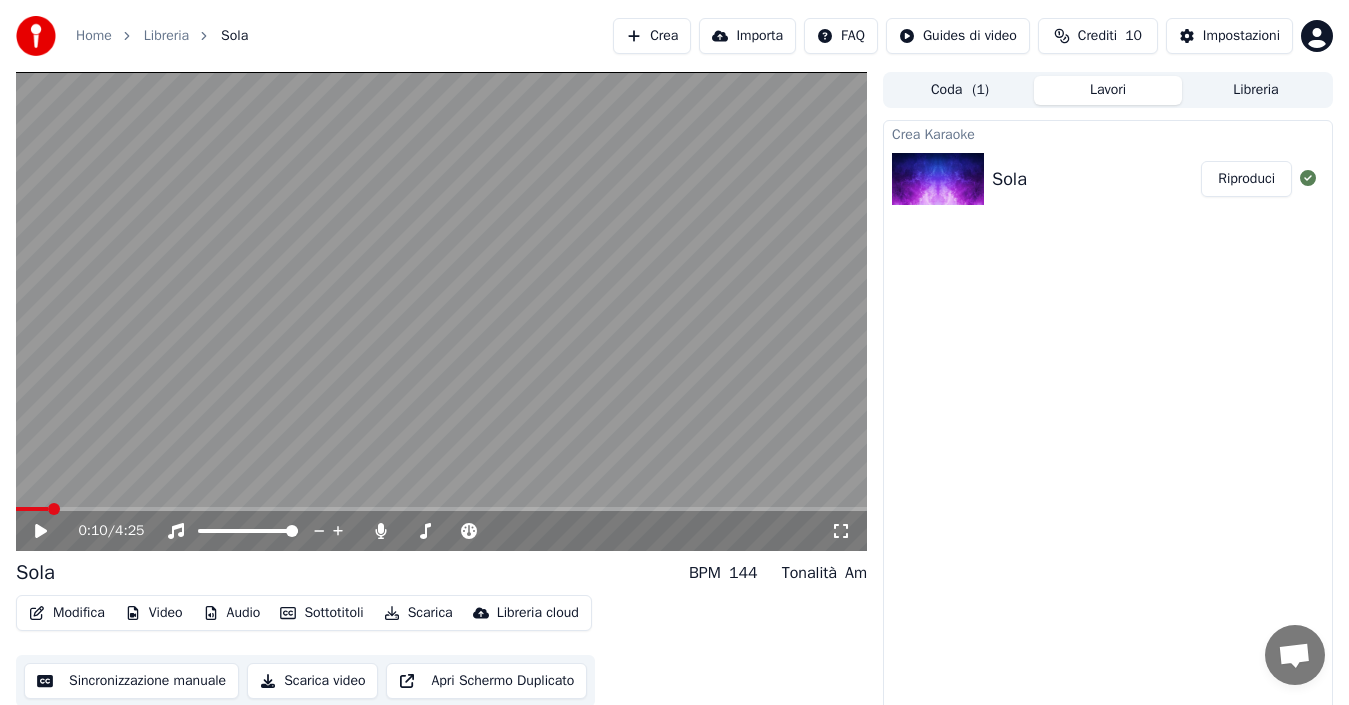 click 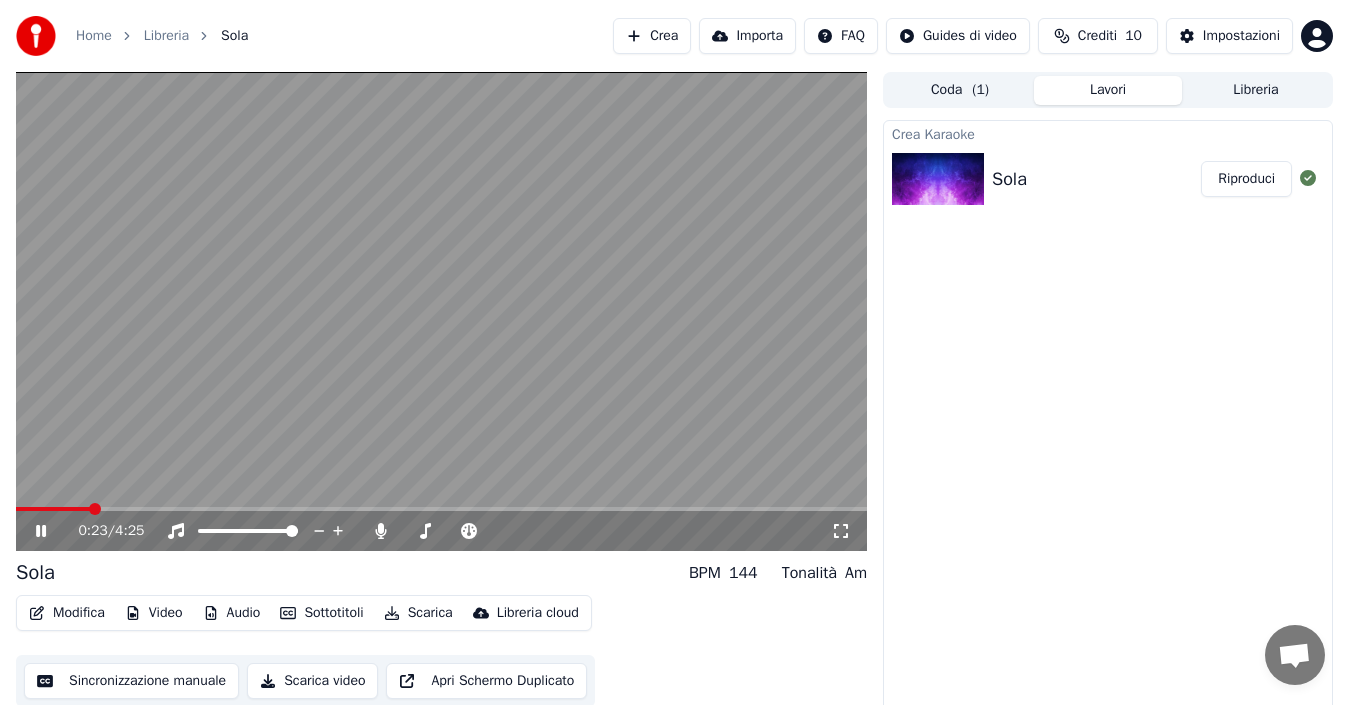 click 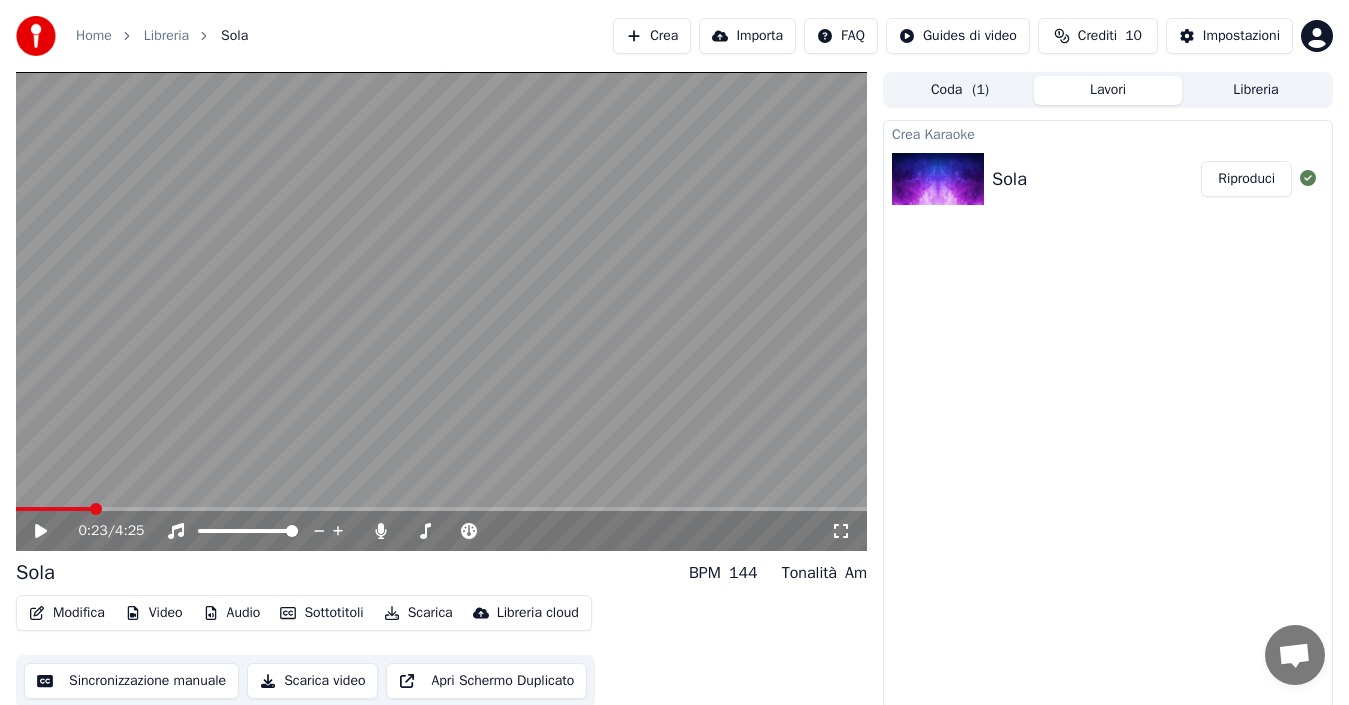 click 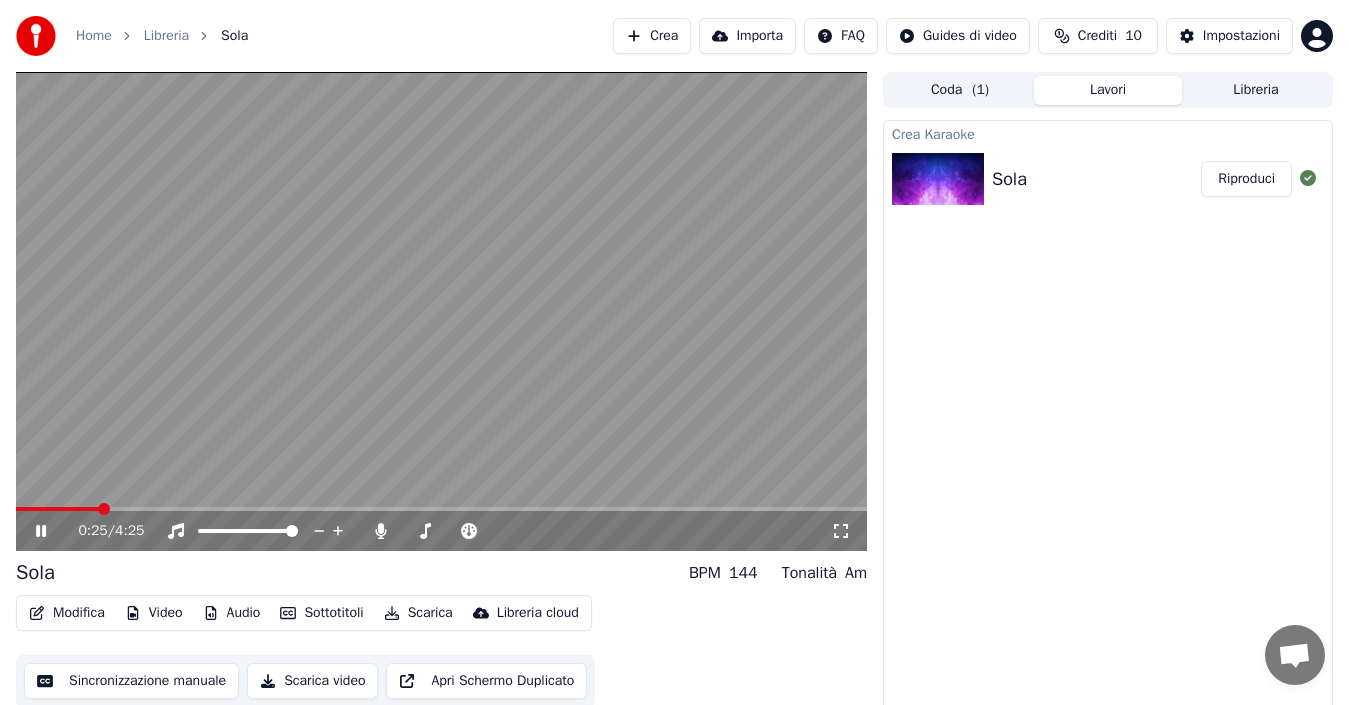 click 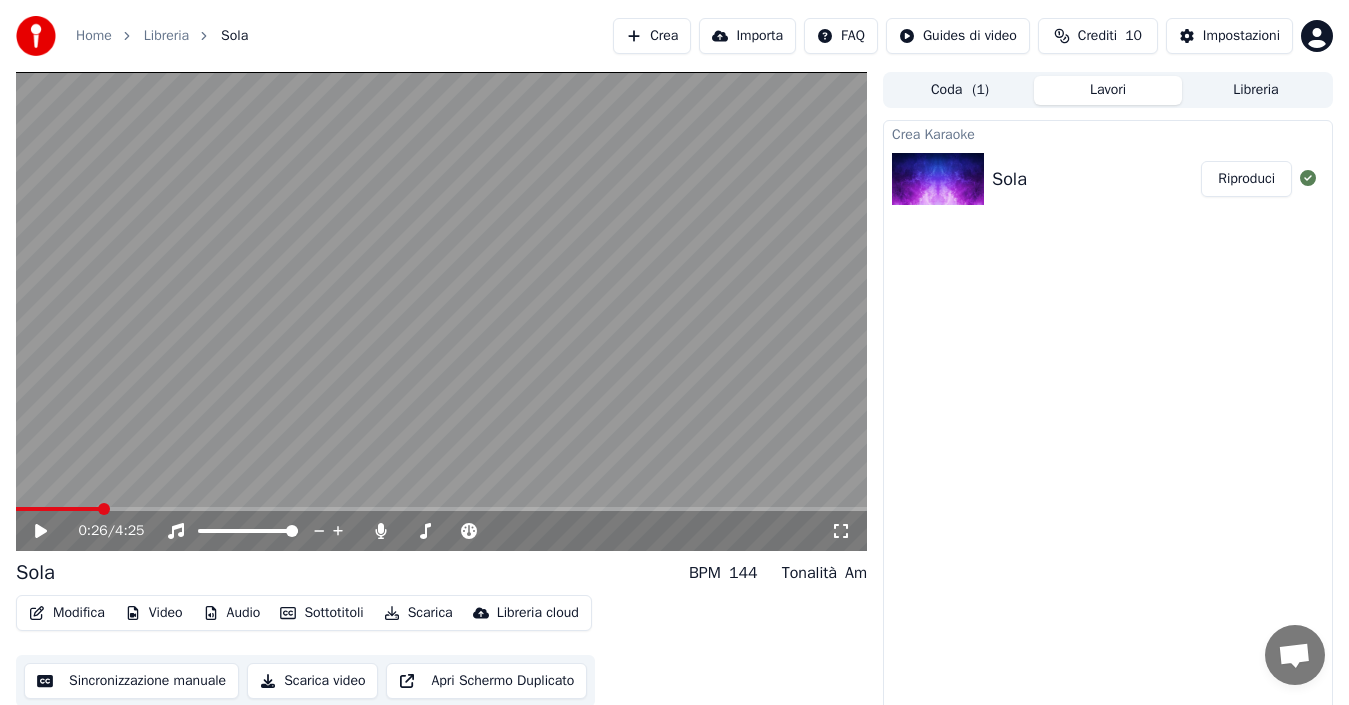 click 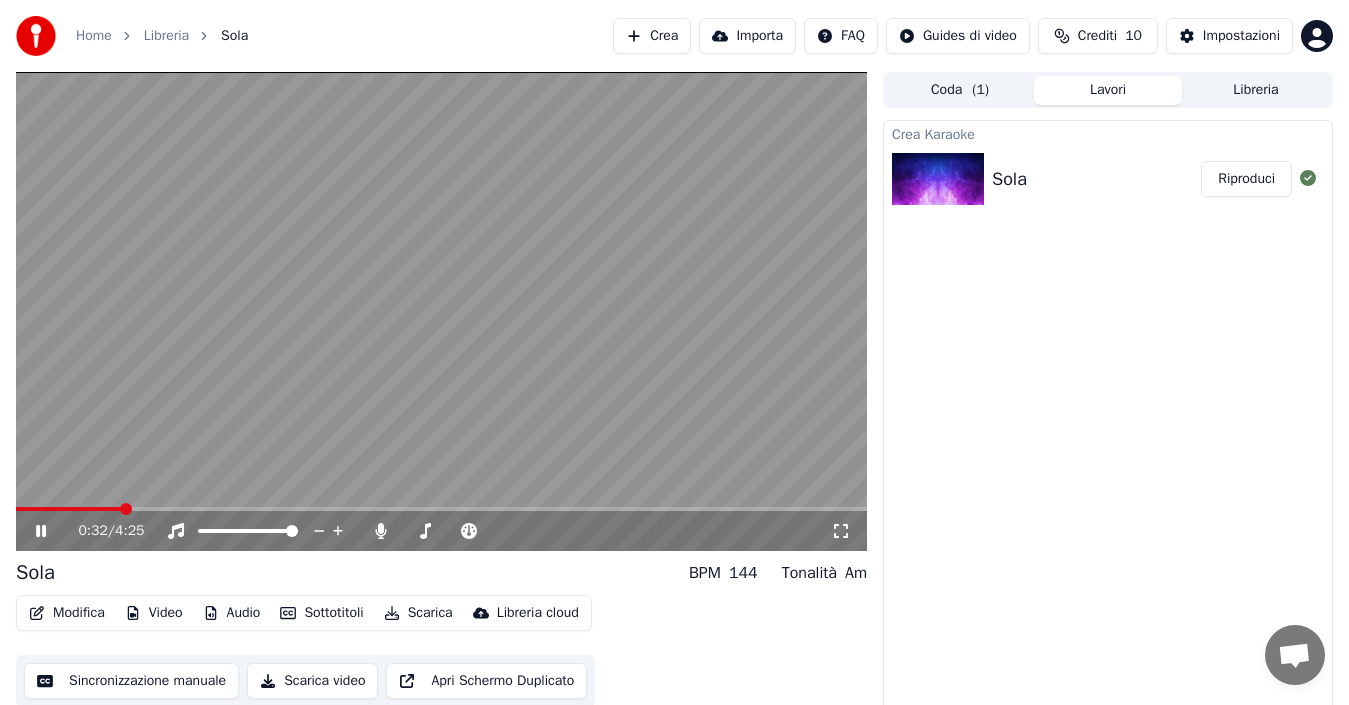 click 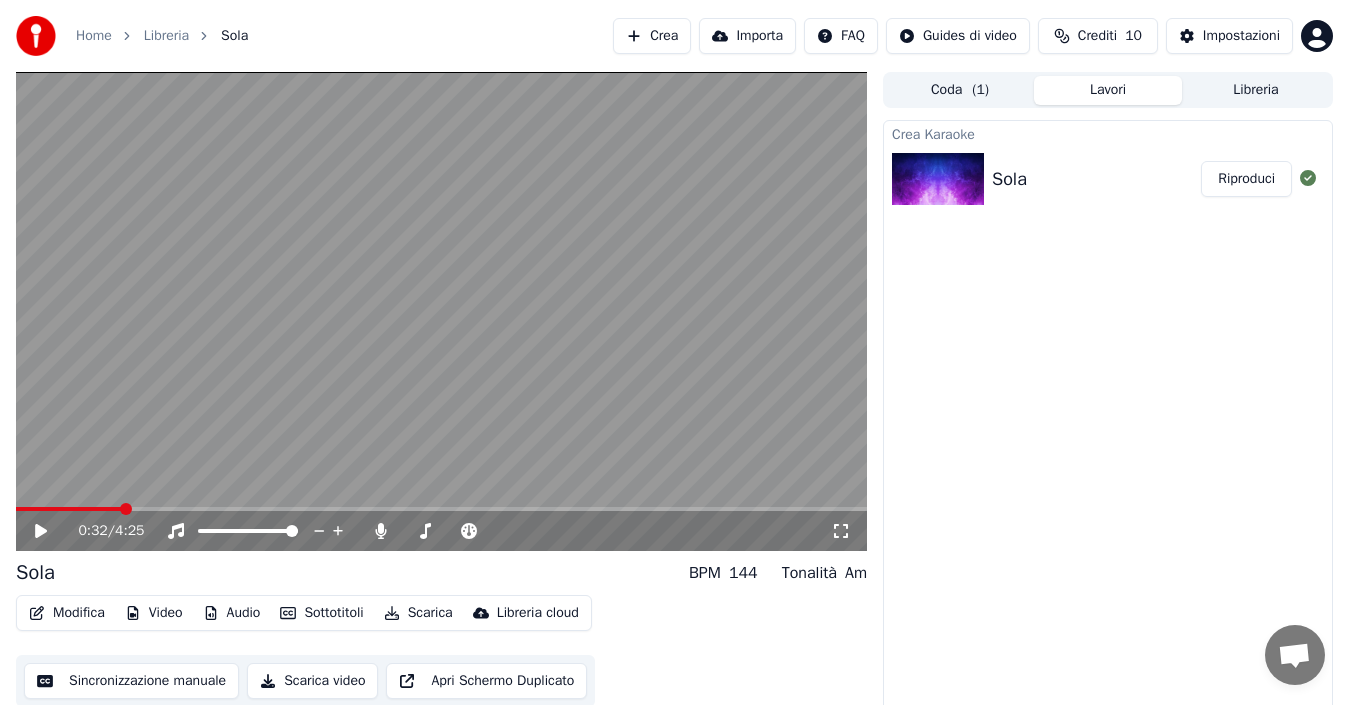click 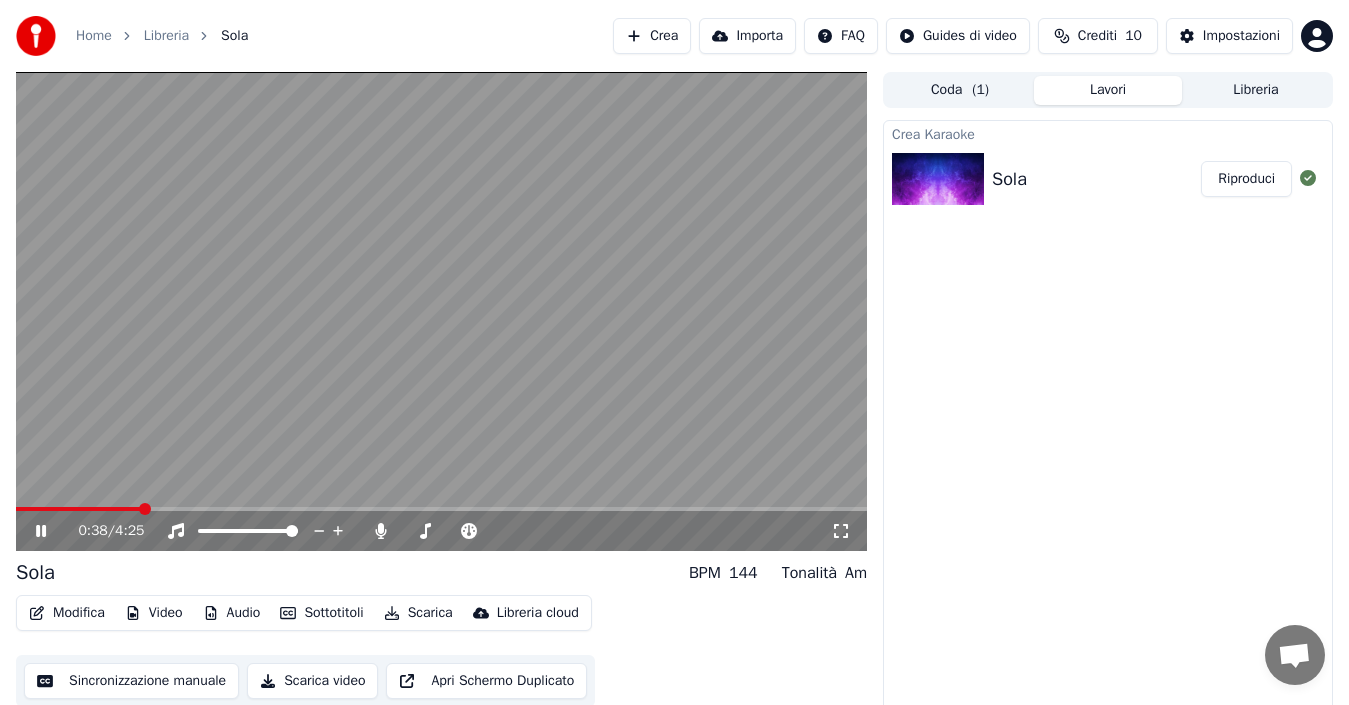 click 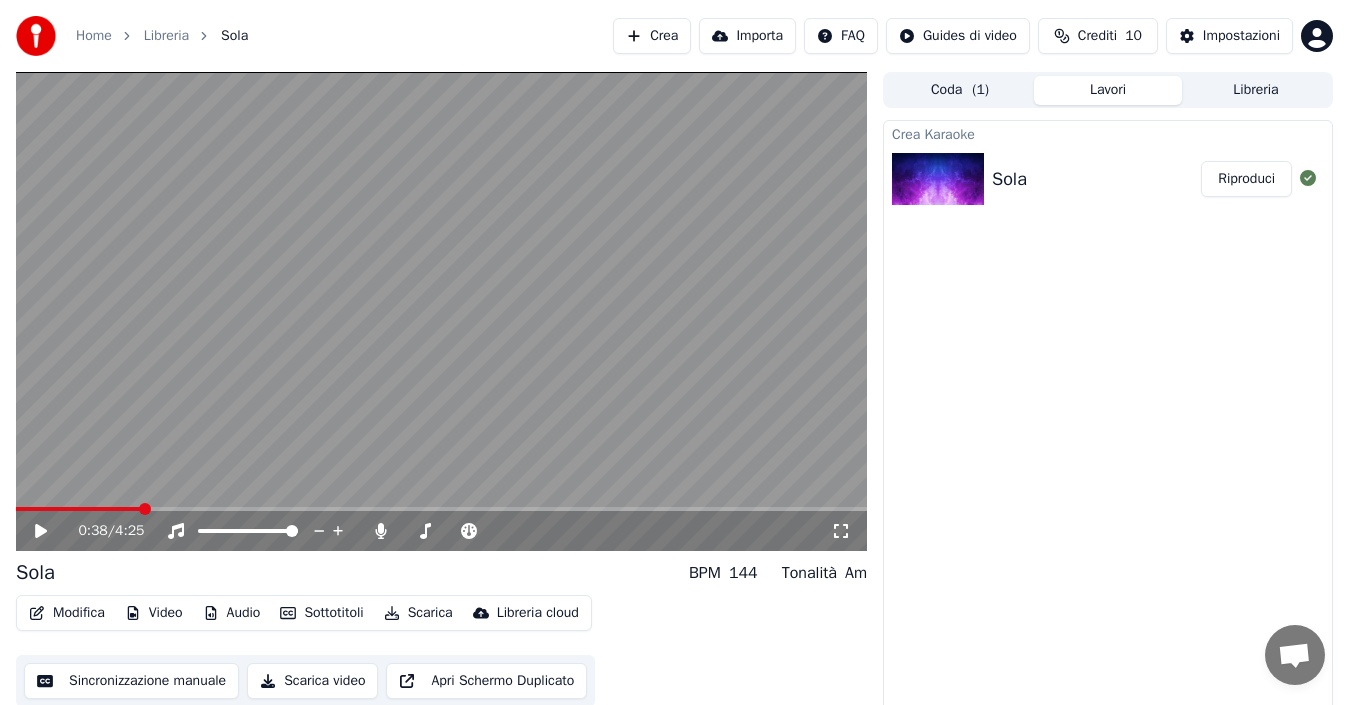 click 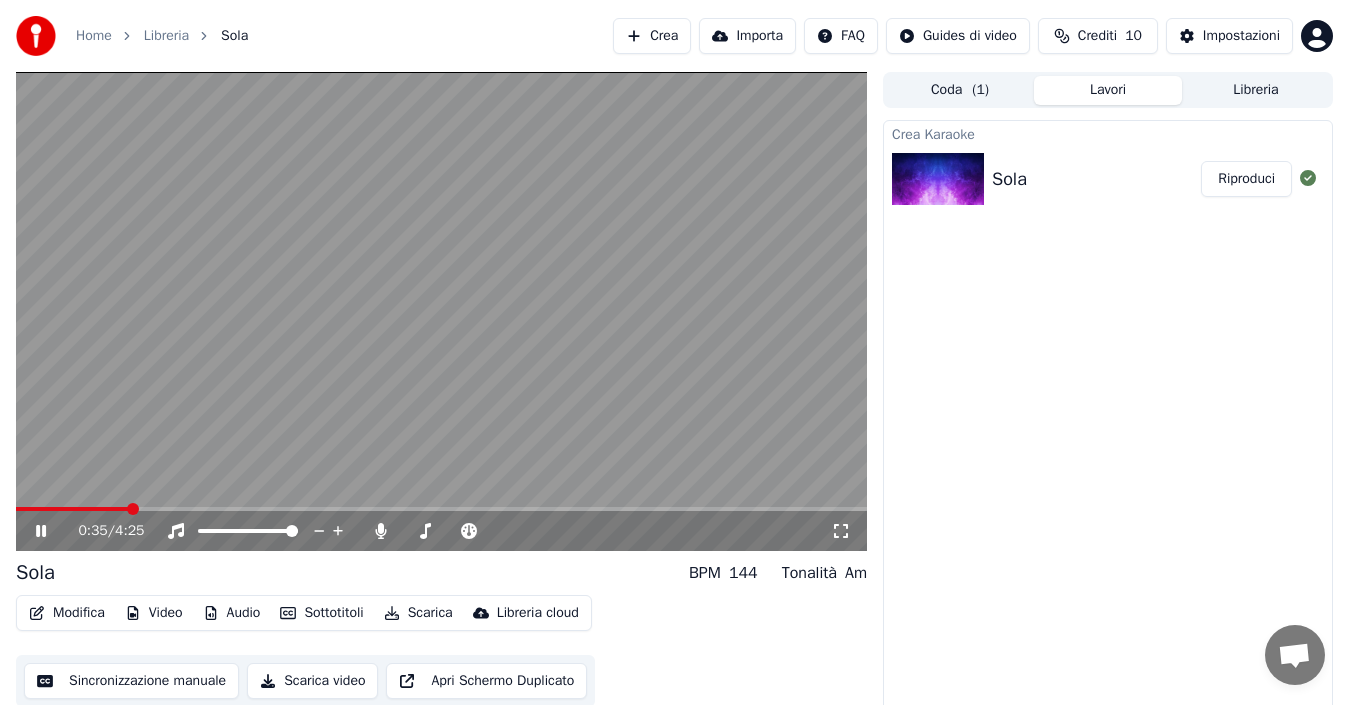 click at bounding box center (72, 509) 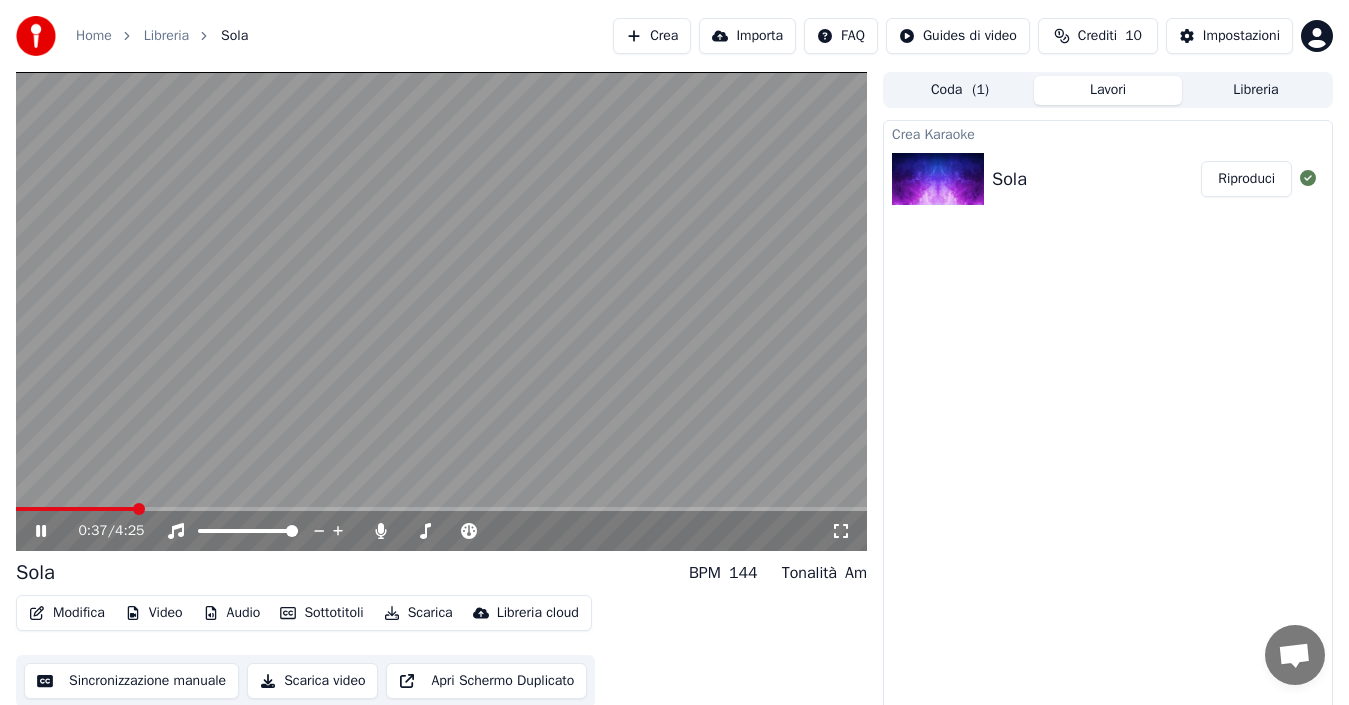 click at bounding box center [75, 509] 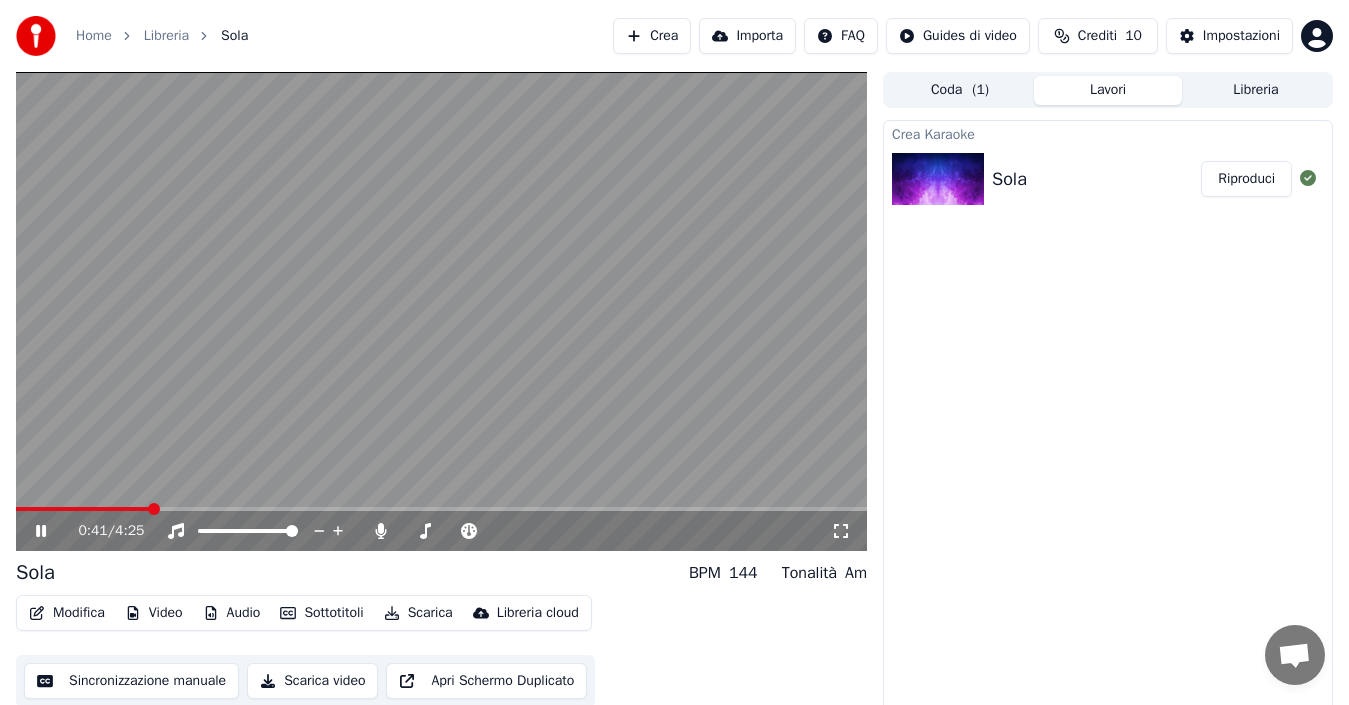 click 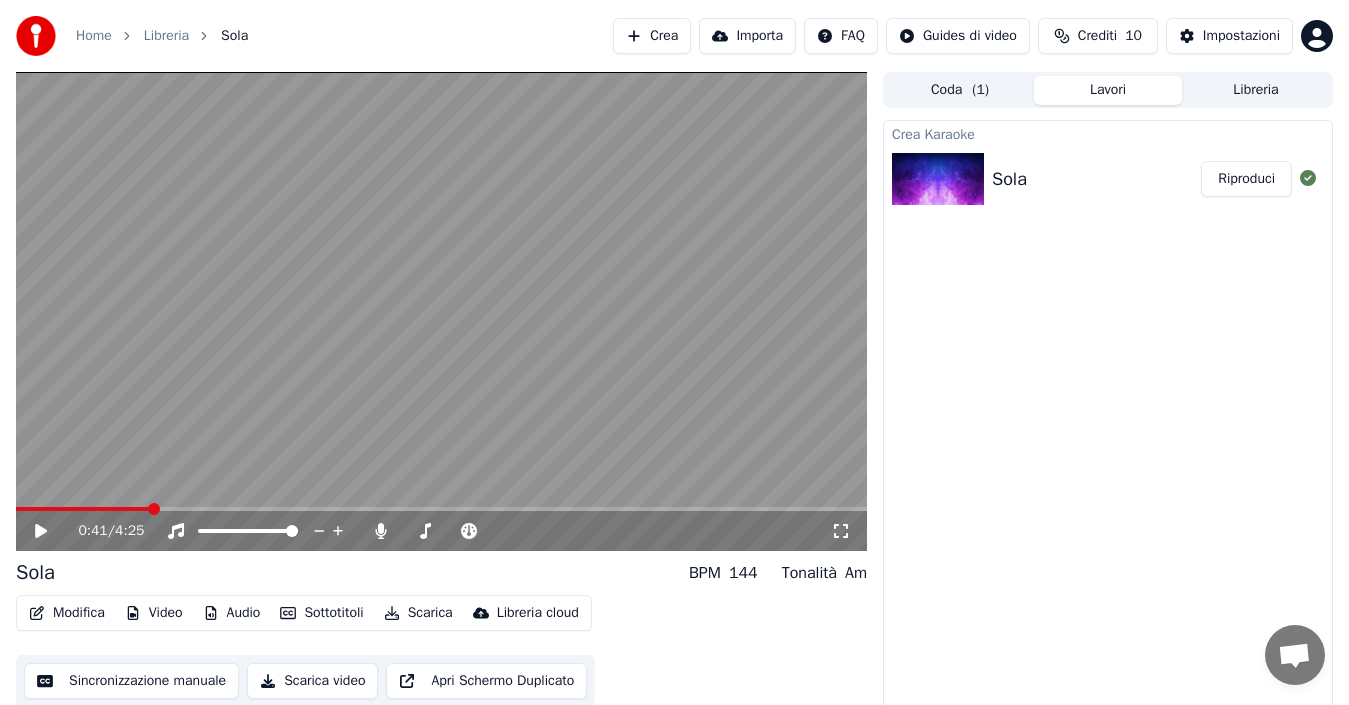 click 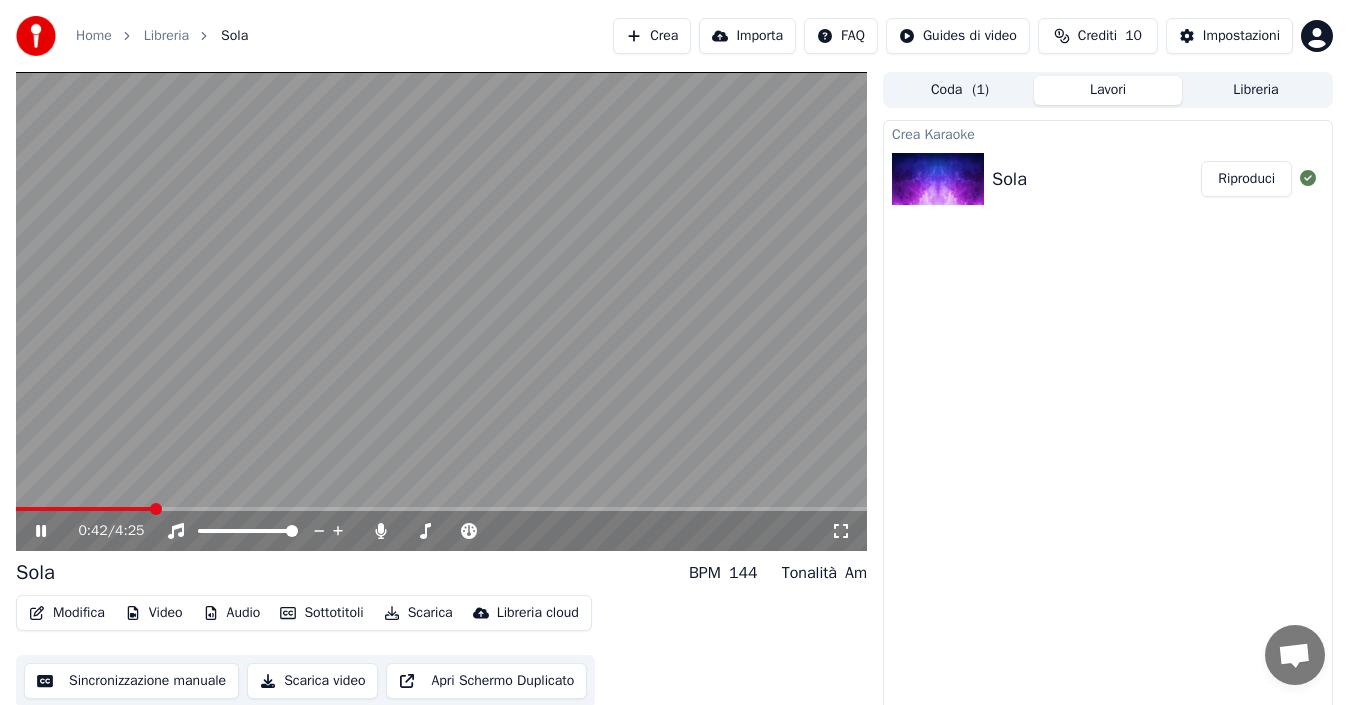 click 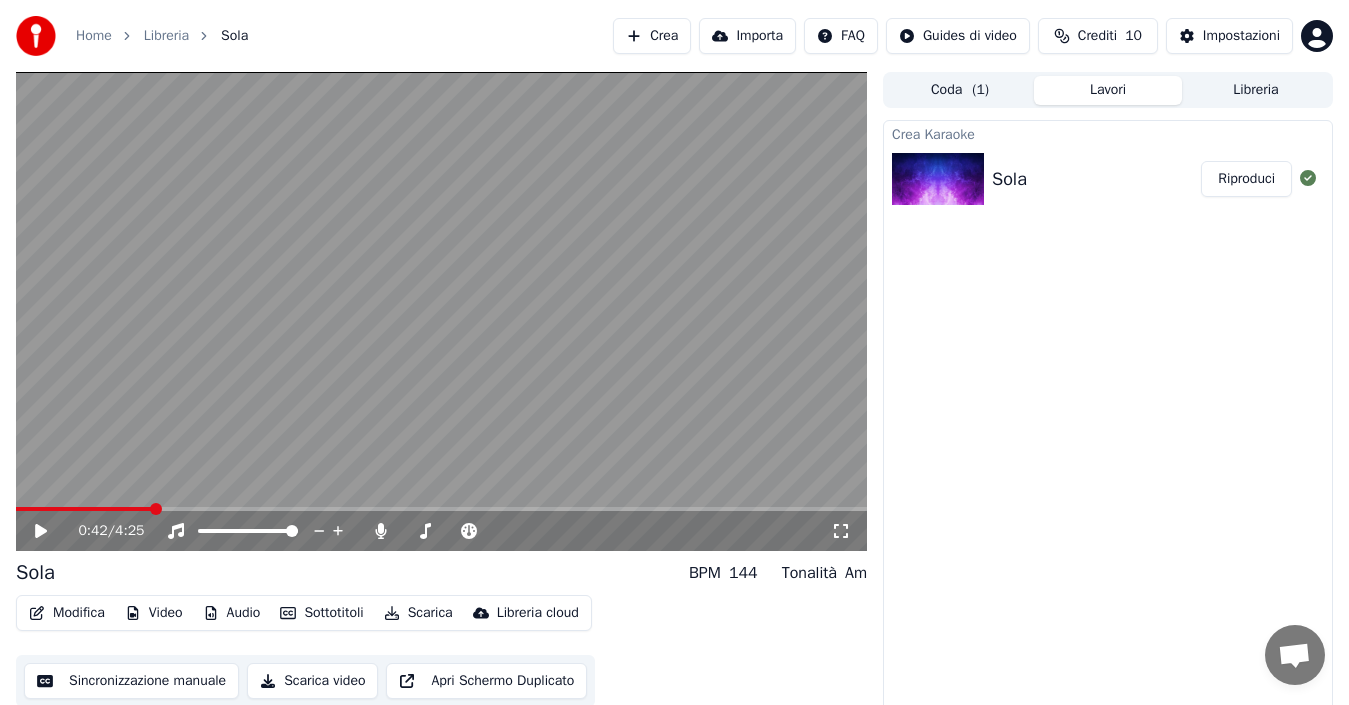 click 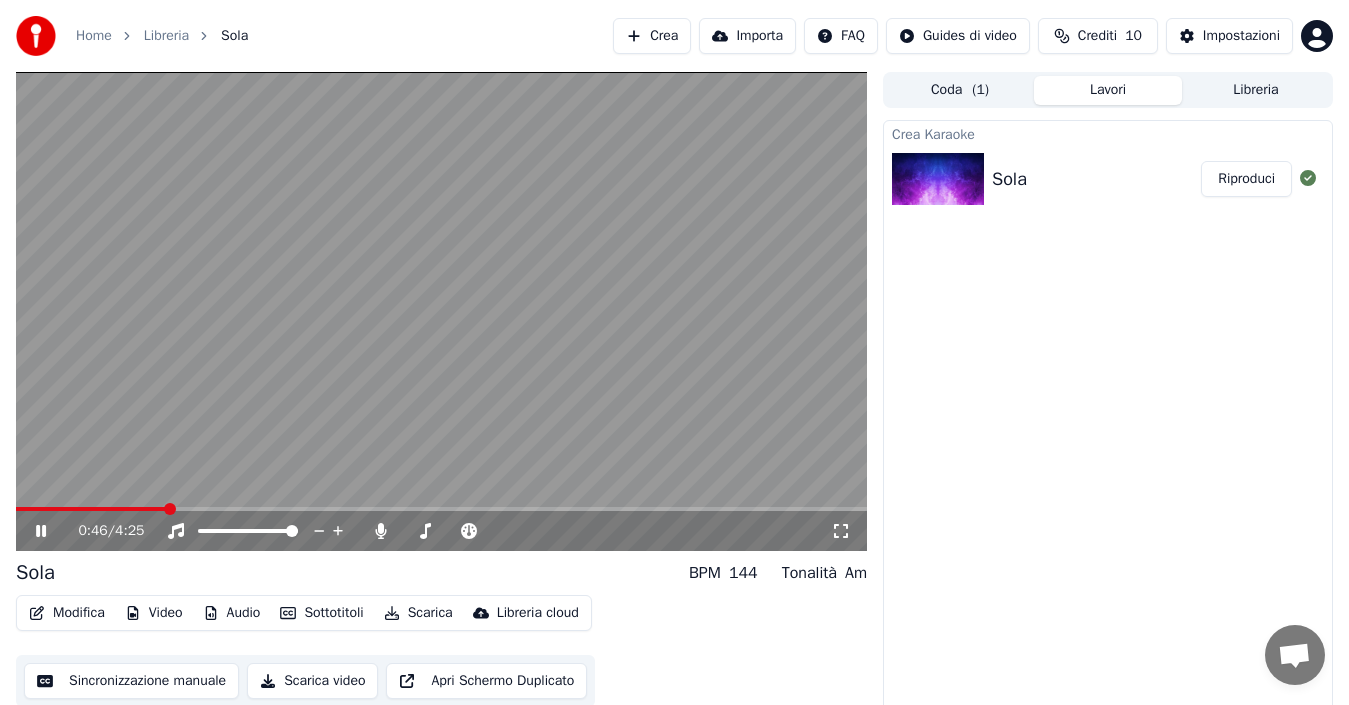 click at bounding box center (91, 509) 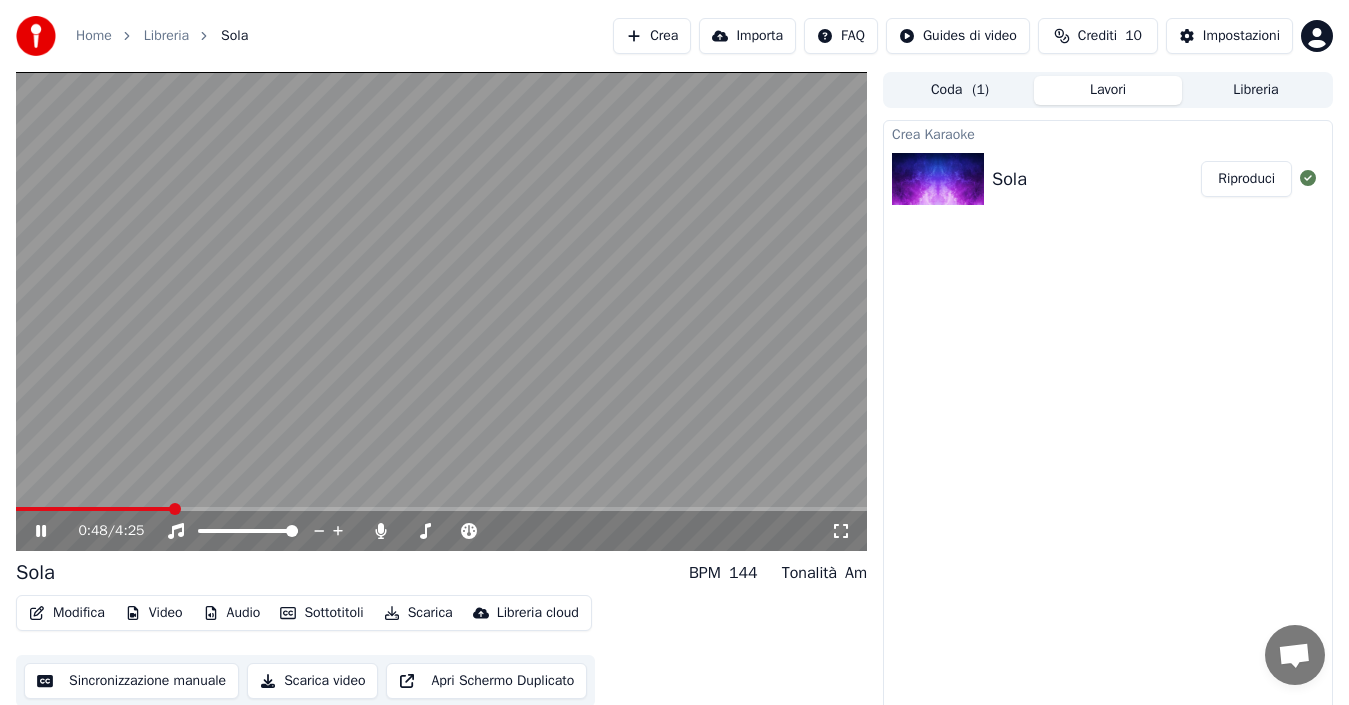 click 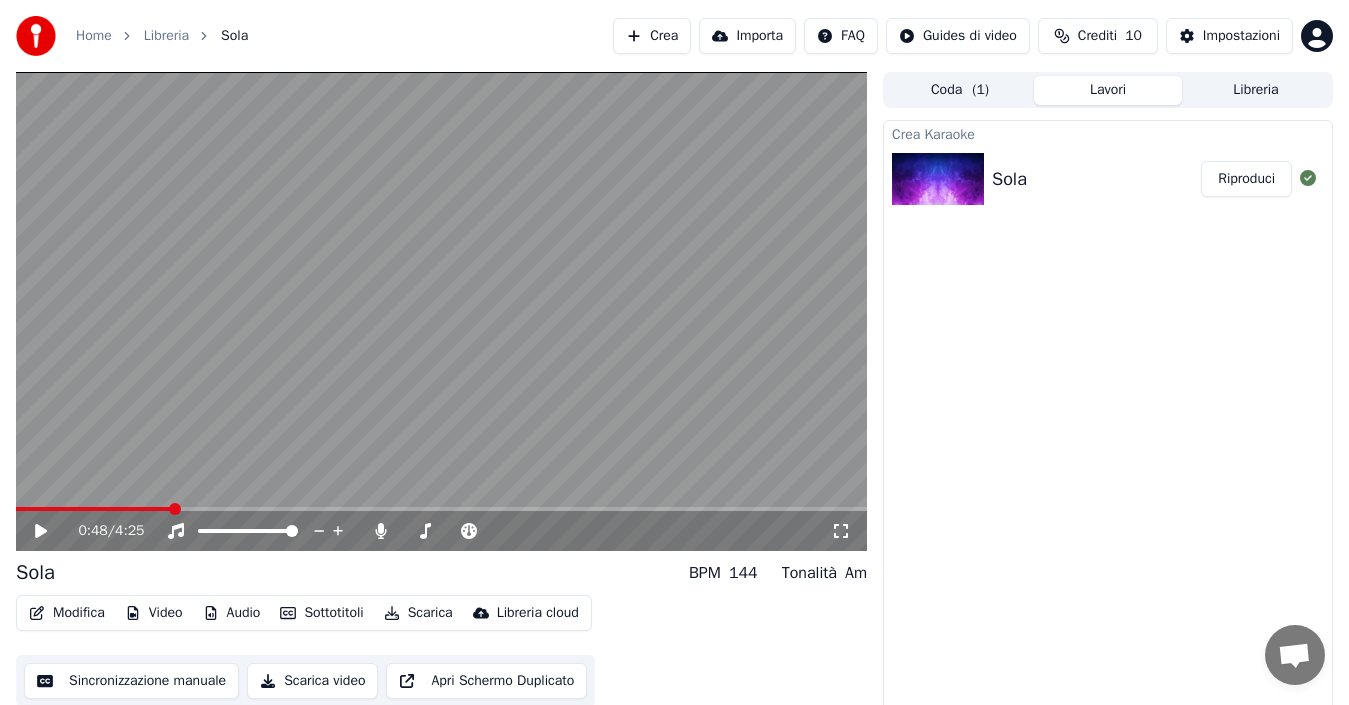 click 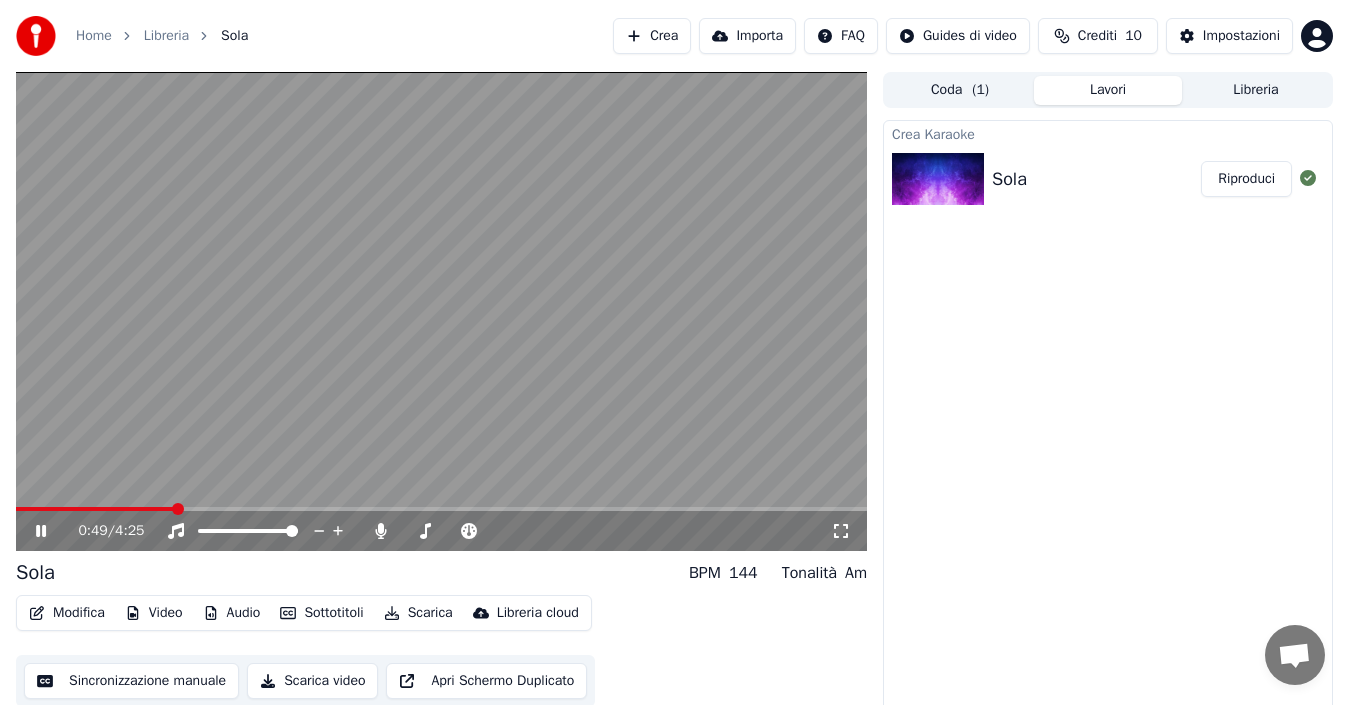 click at bounding box center [95, 509] 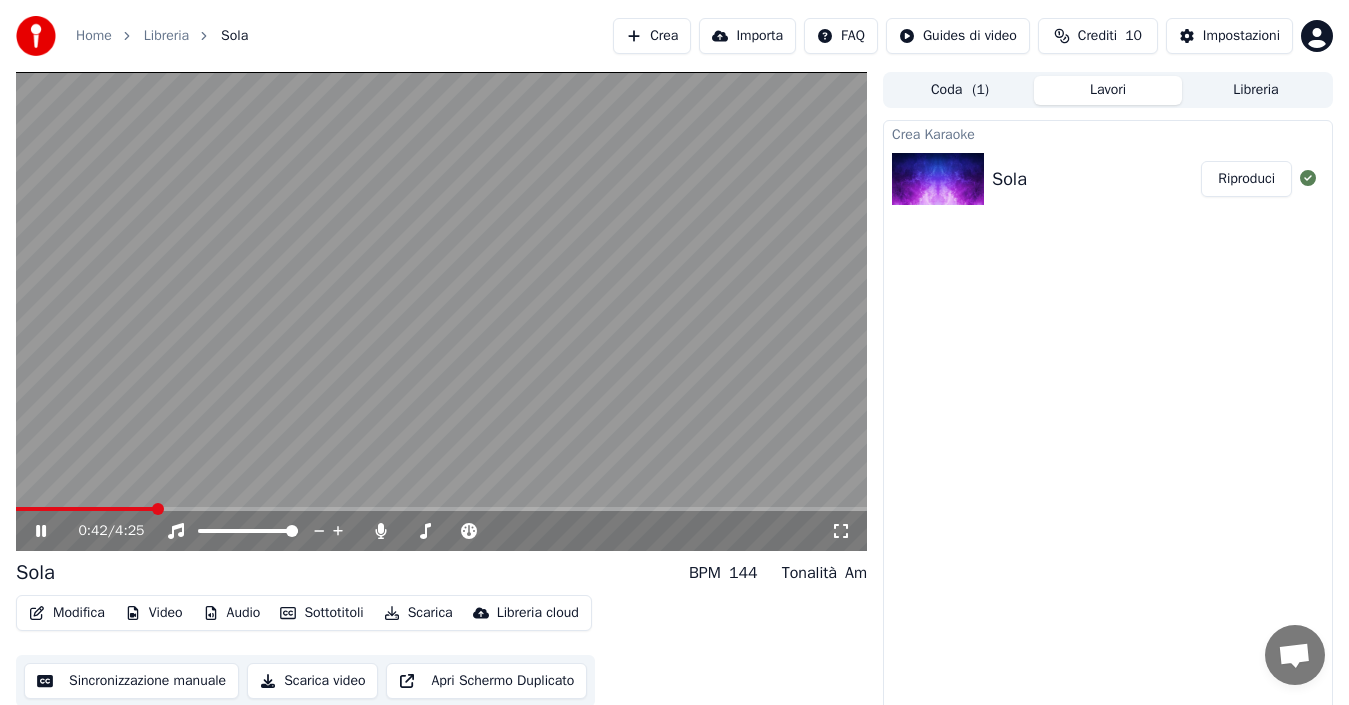 click 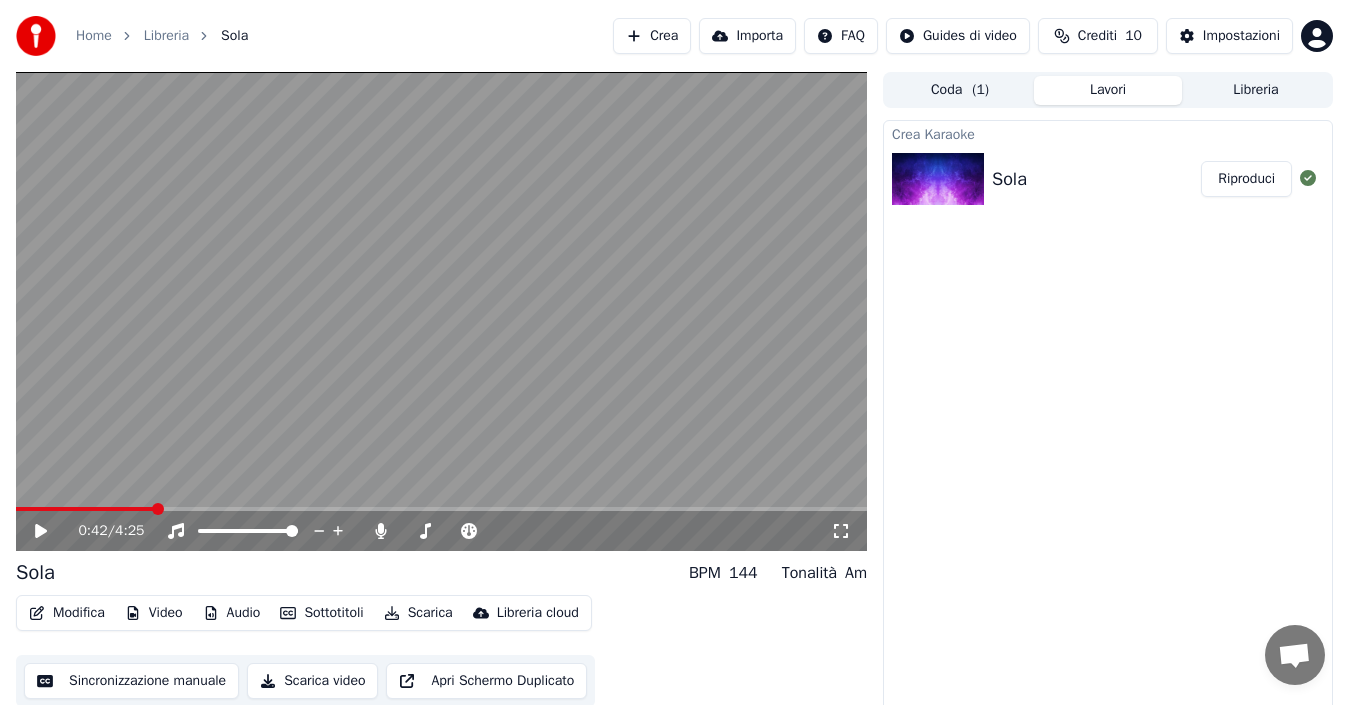 click 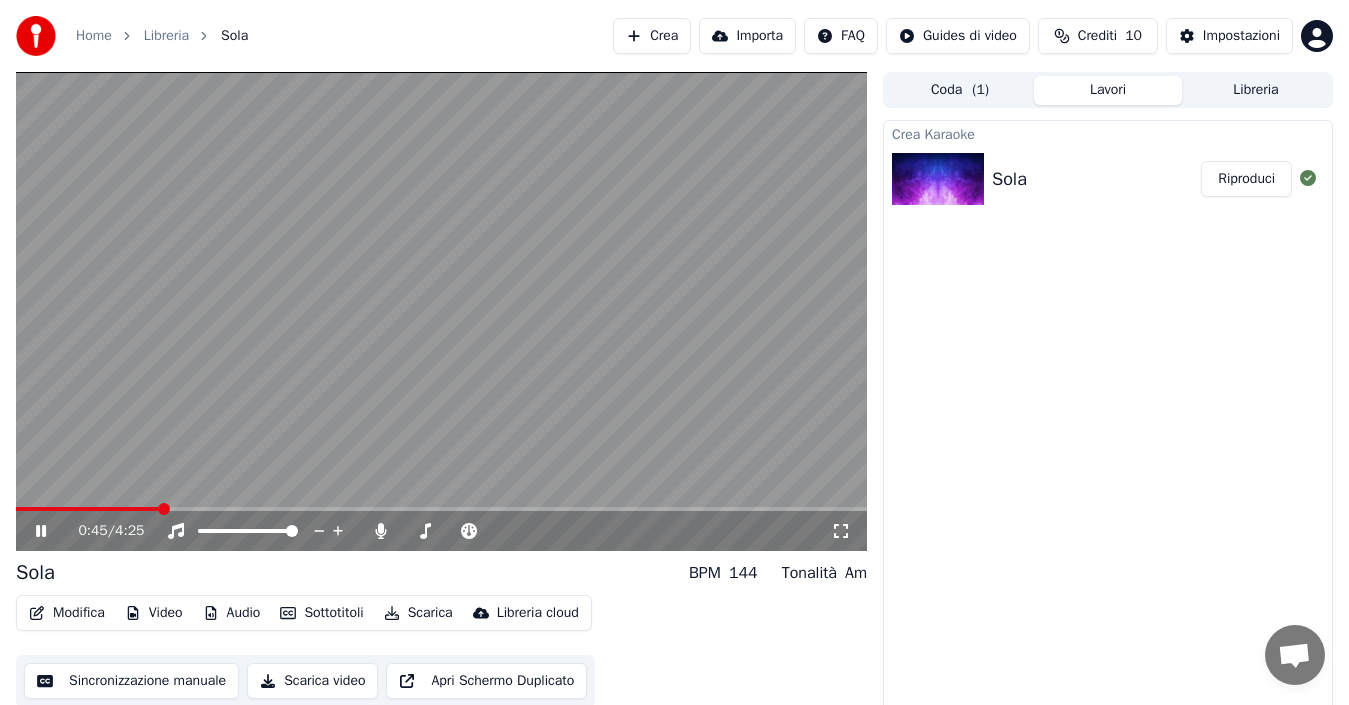 click at bounding box center [88, 509] 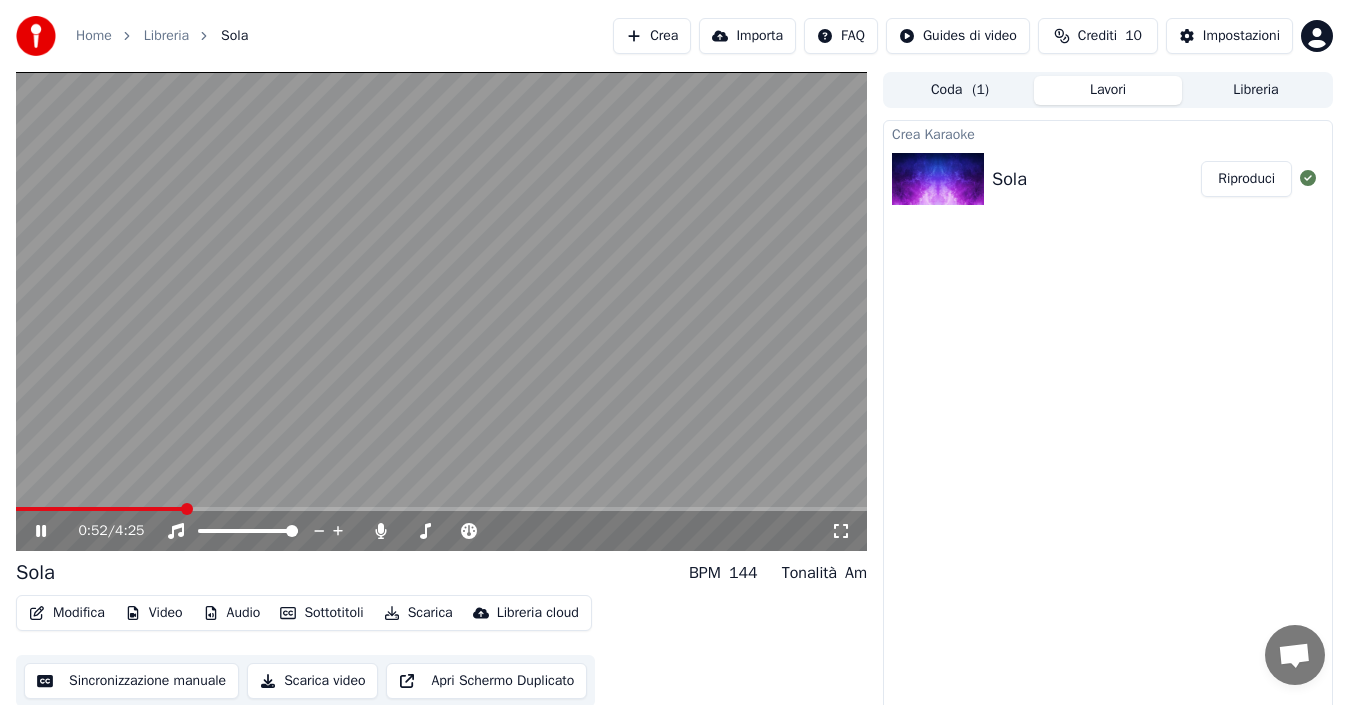 click 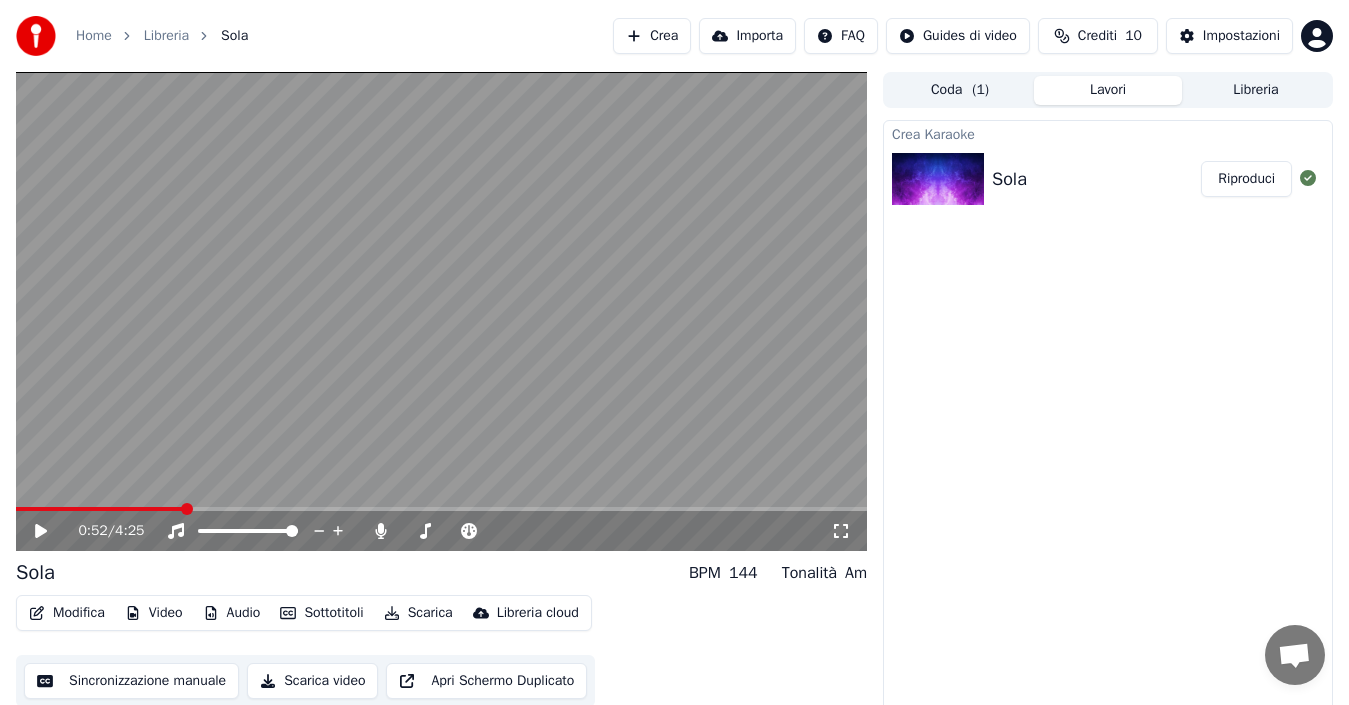 click 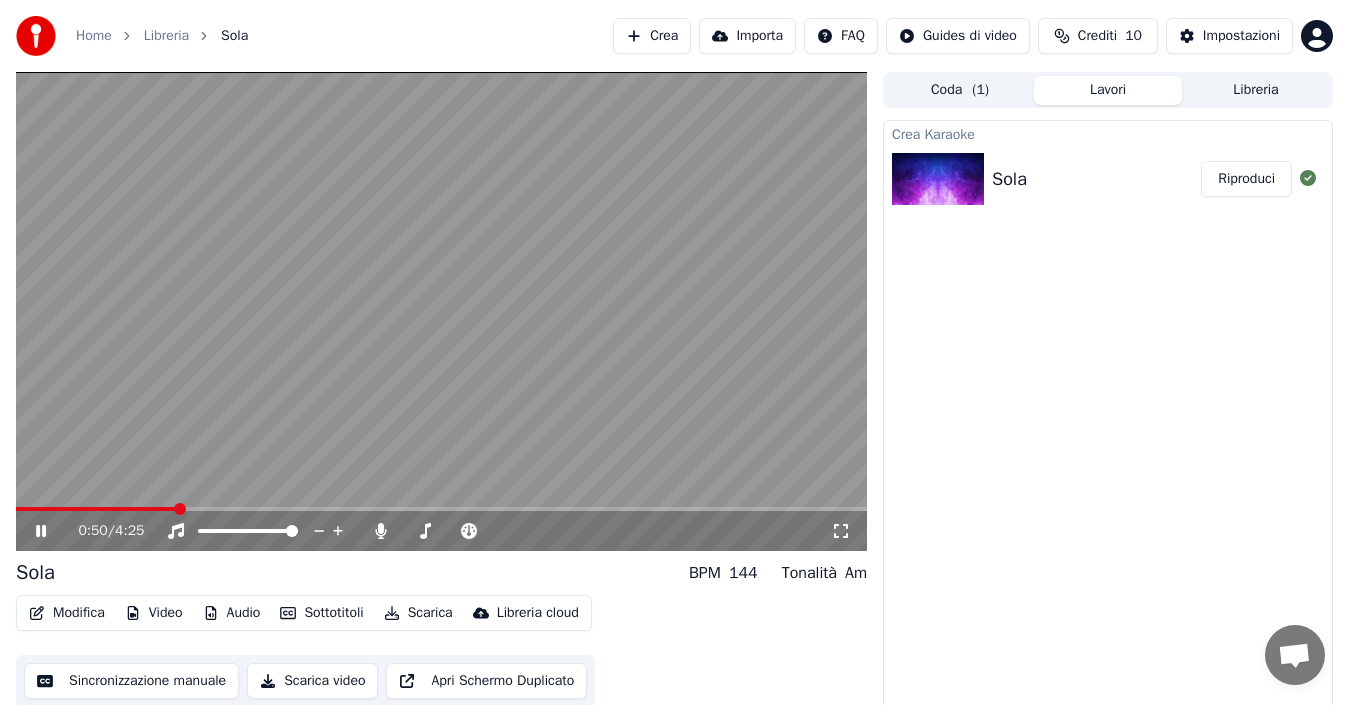 click at bounding box center (96, 509) 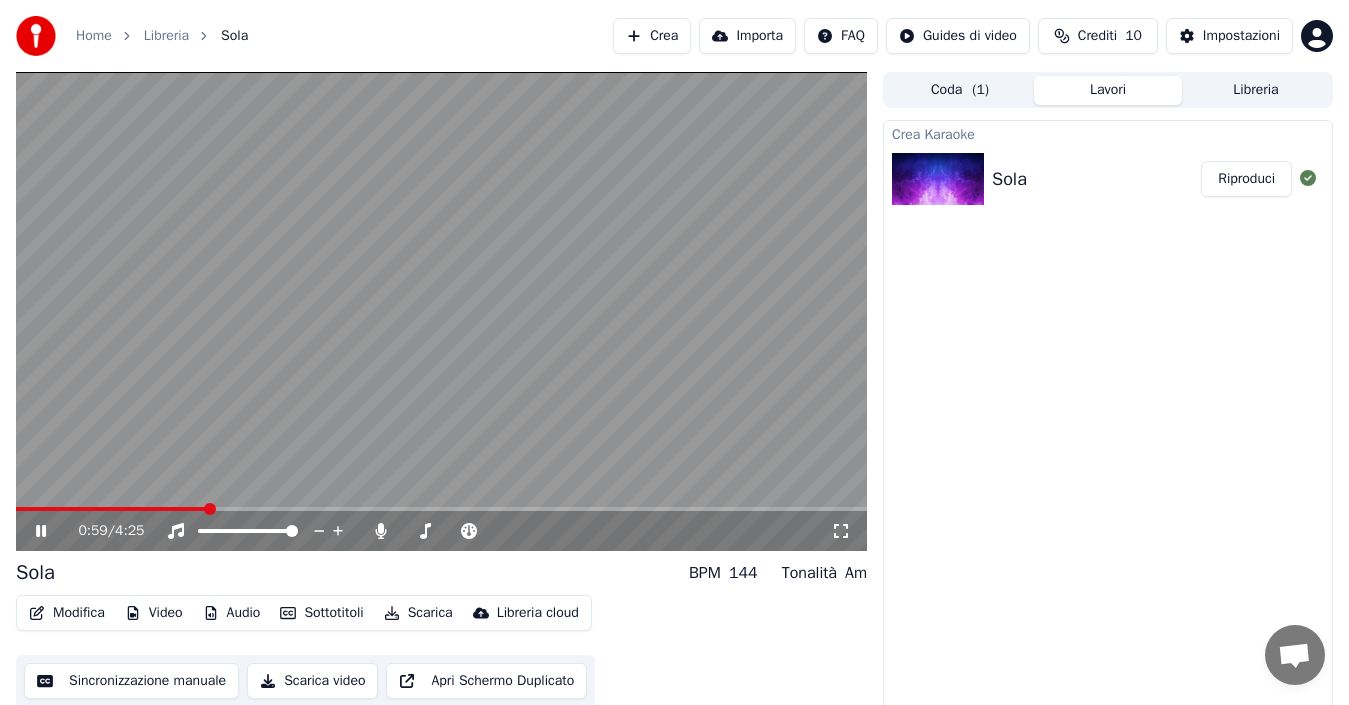 click 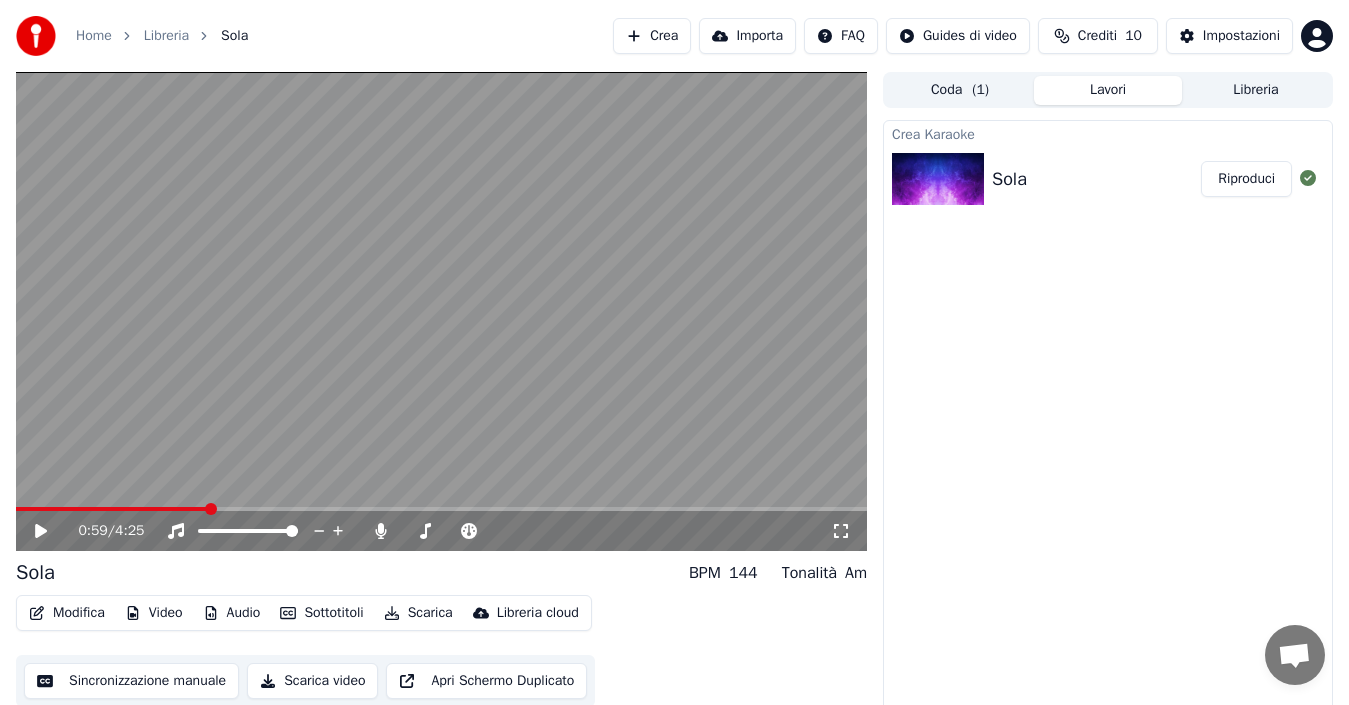 click at bounding box center (111, 509) 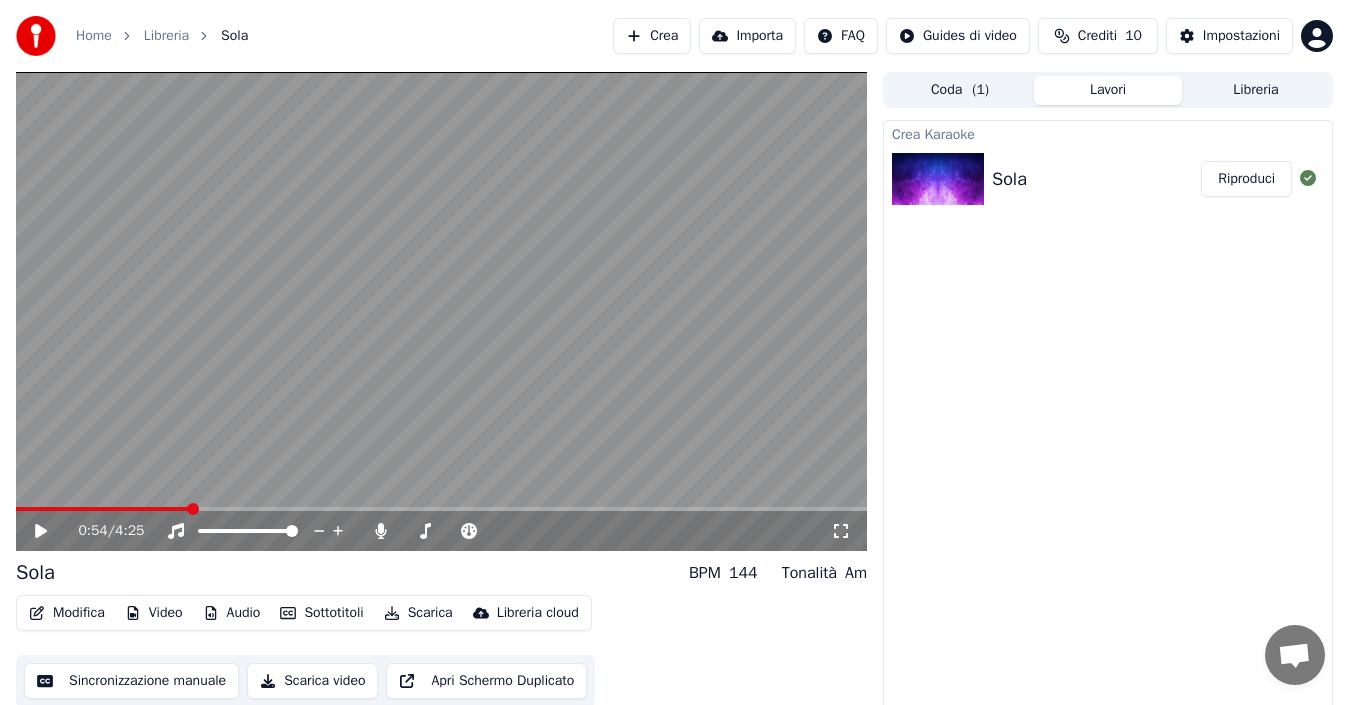 click 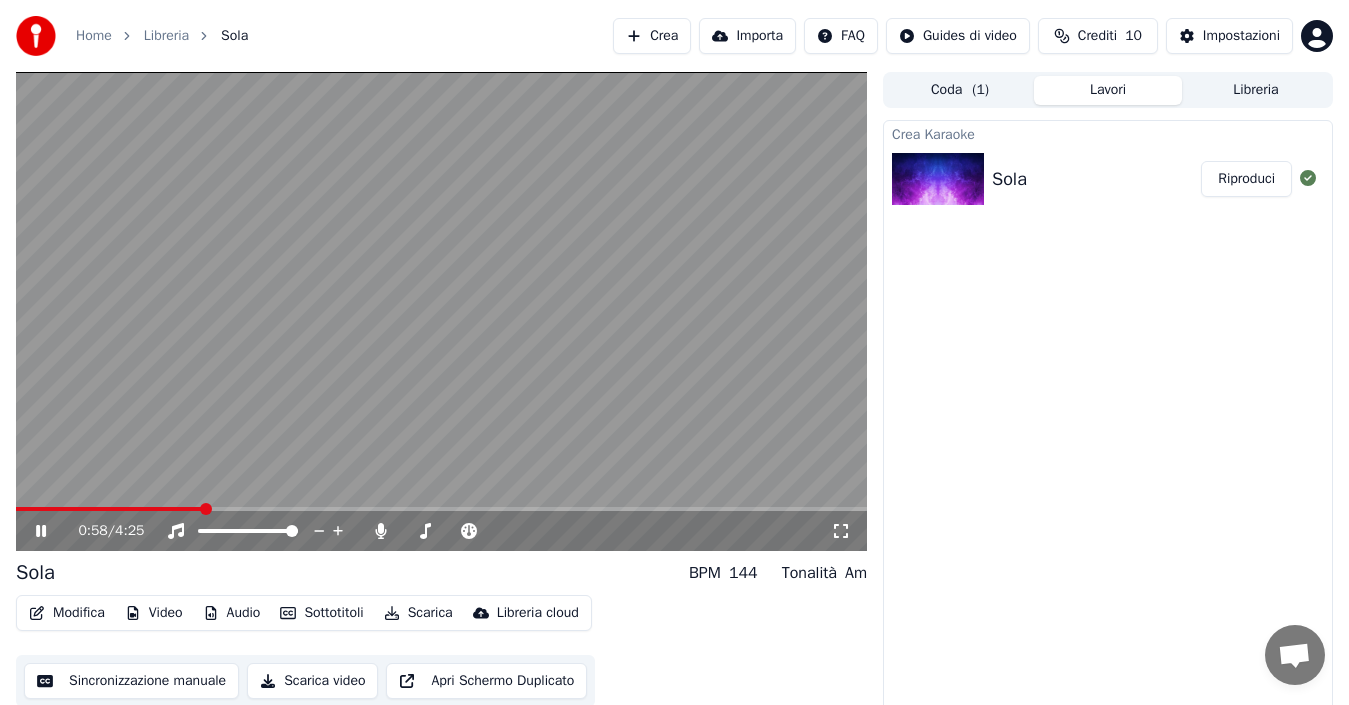 click 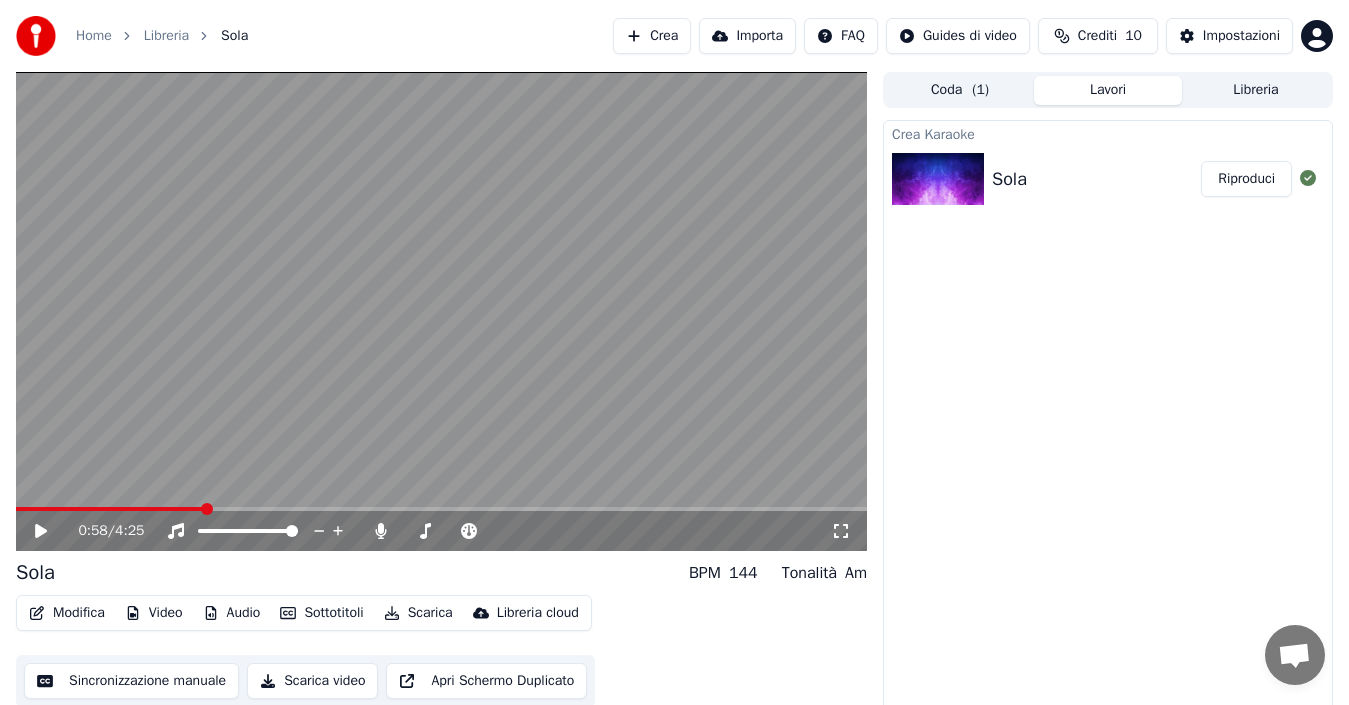 click 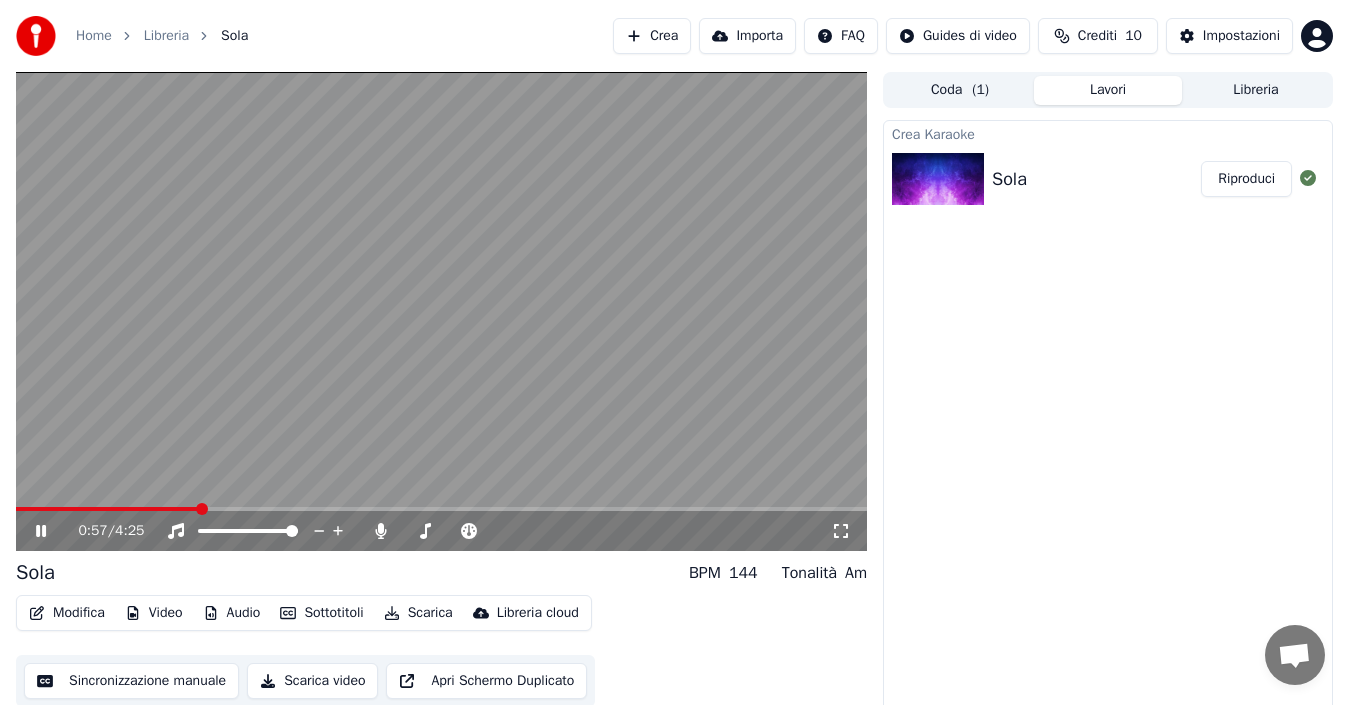 click at bounding box center (107, 509) 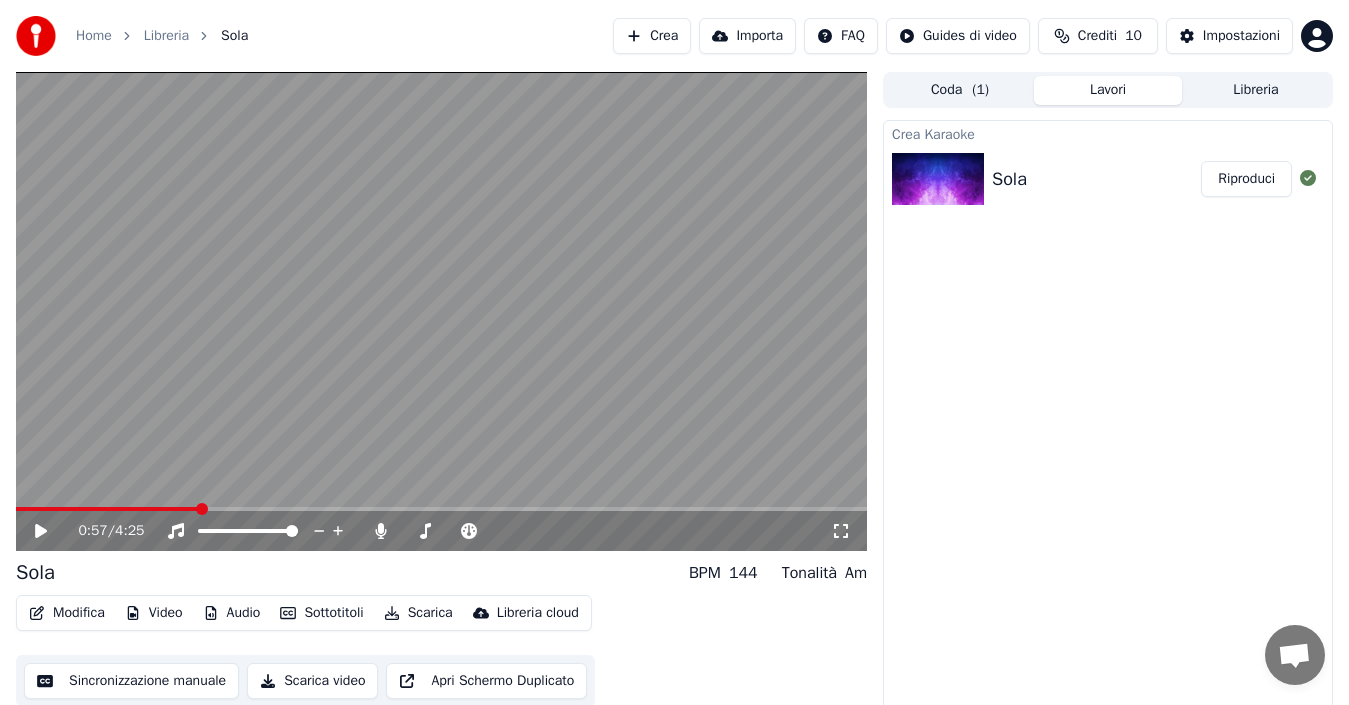 click at bounding box center (107, 509) 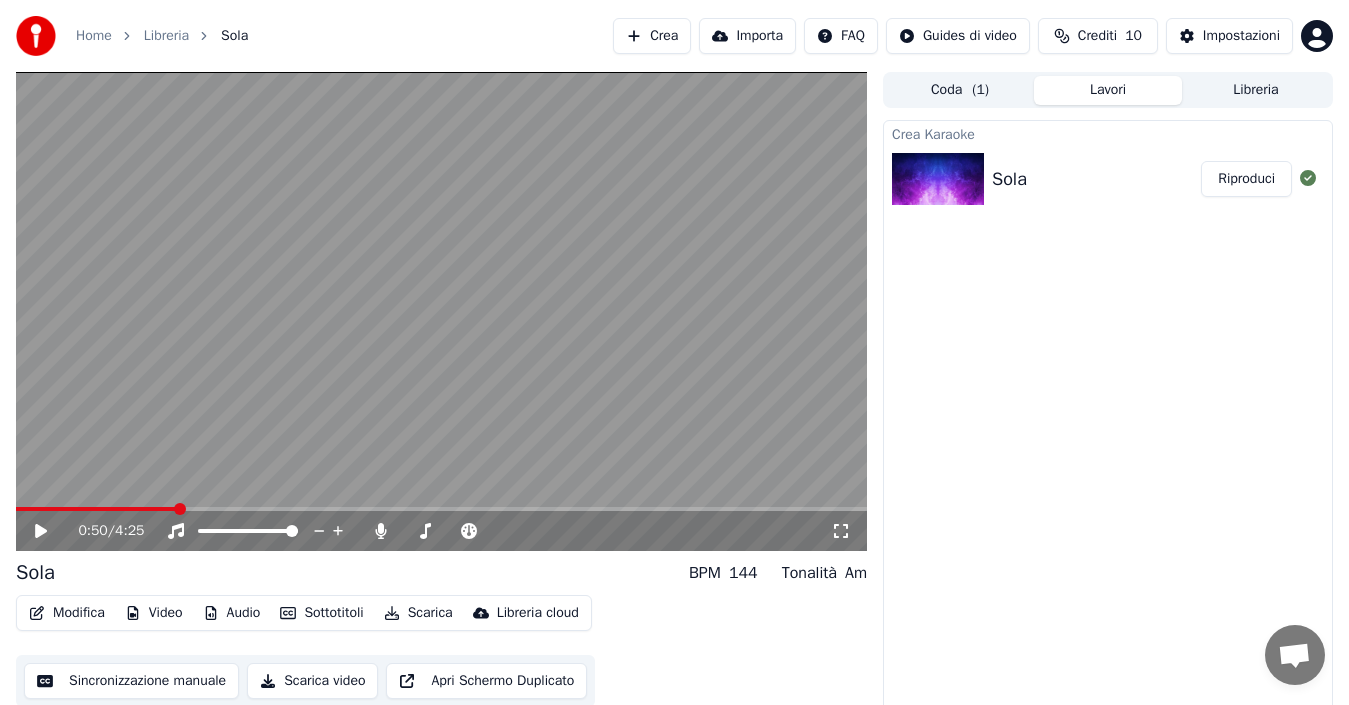 click 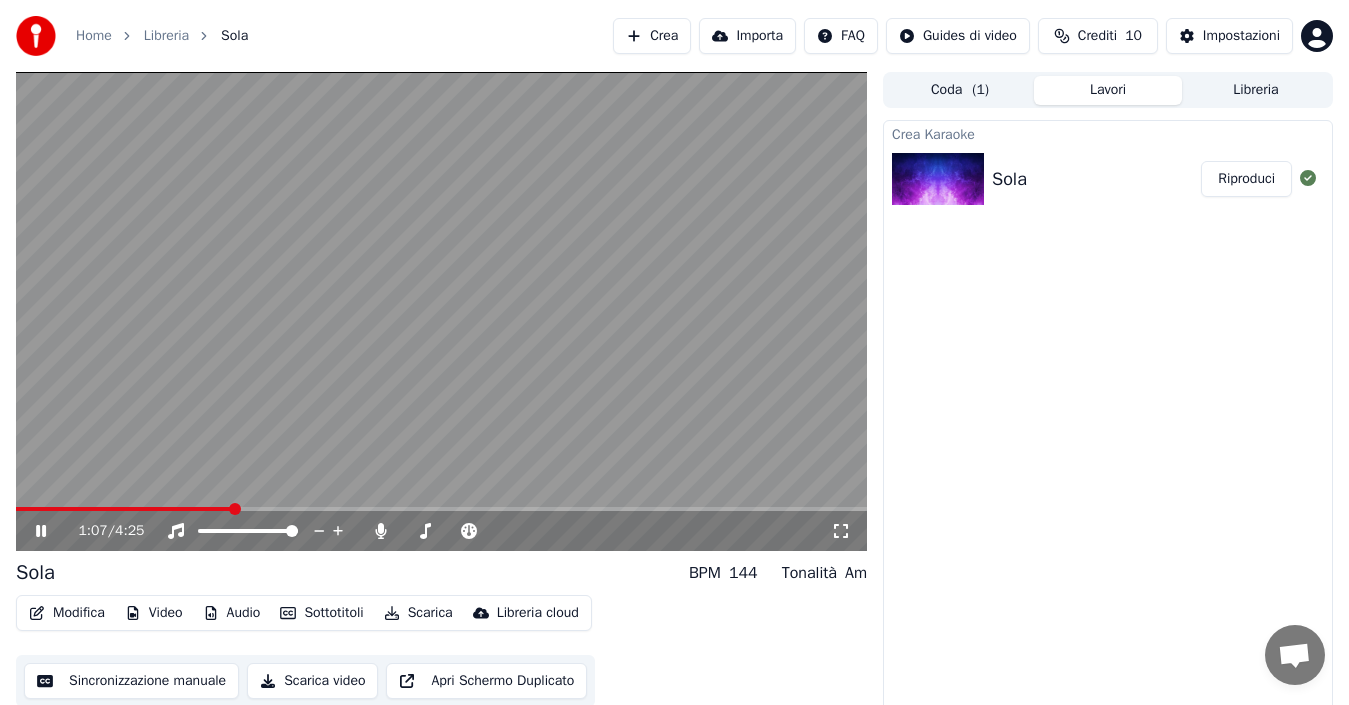 click 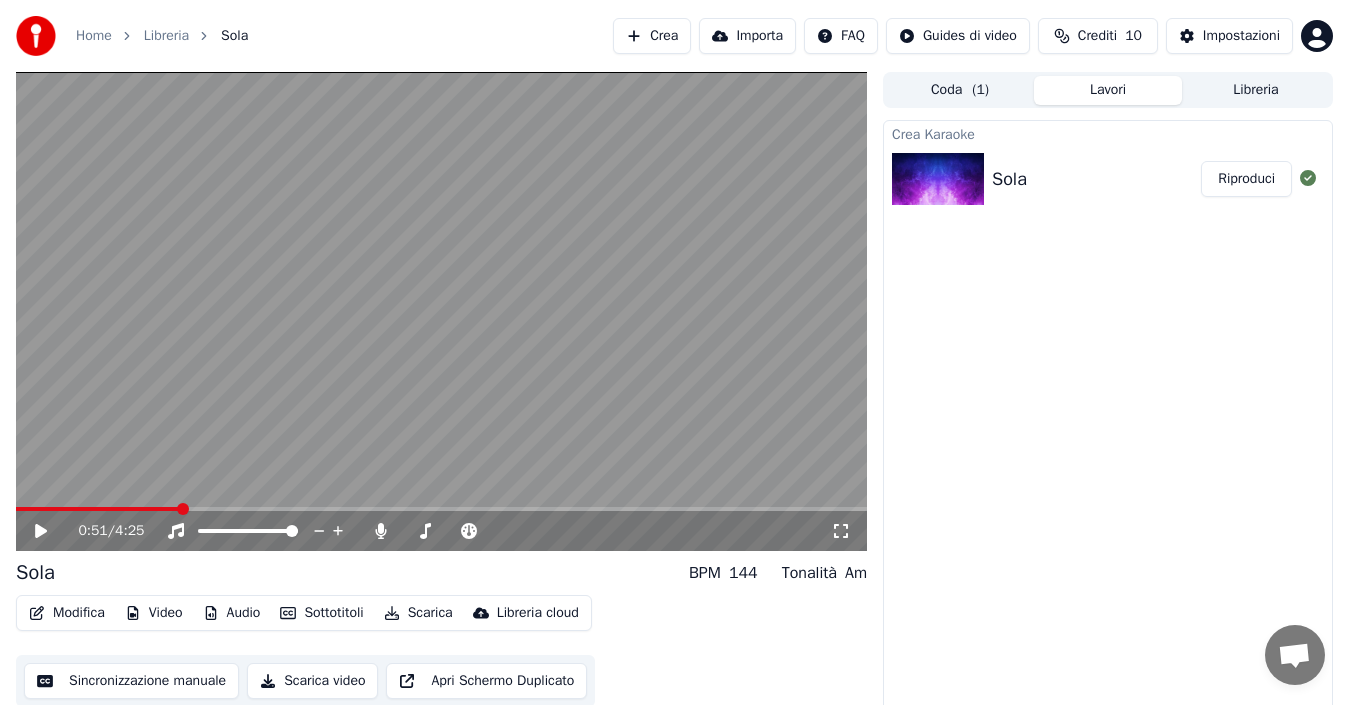 click at bounding box center (98, 509) 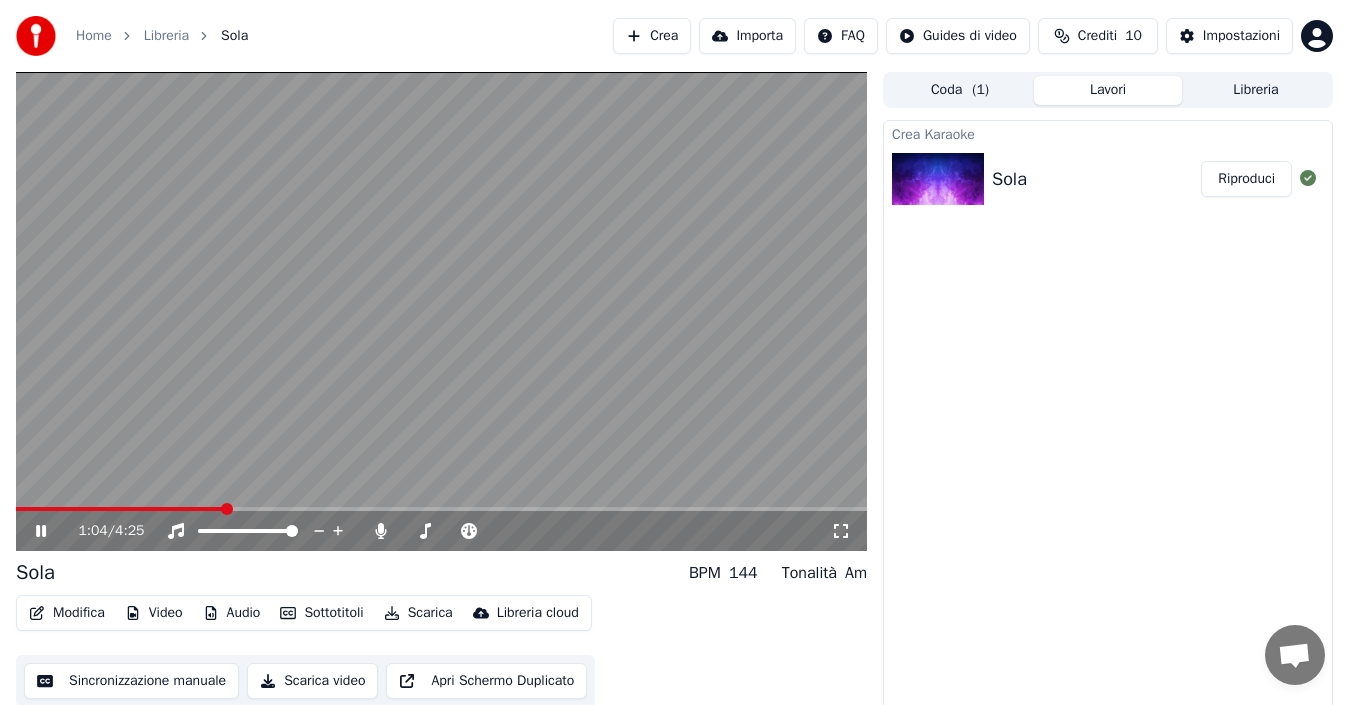 click 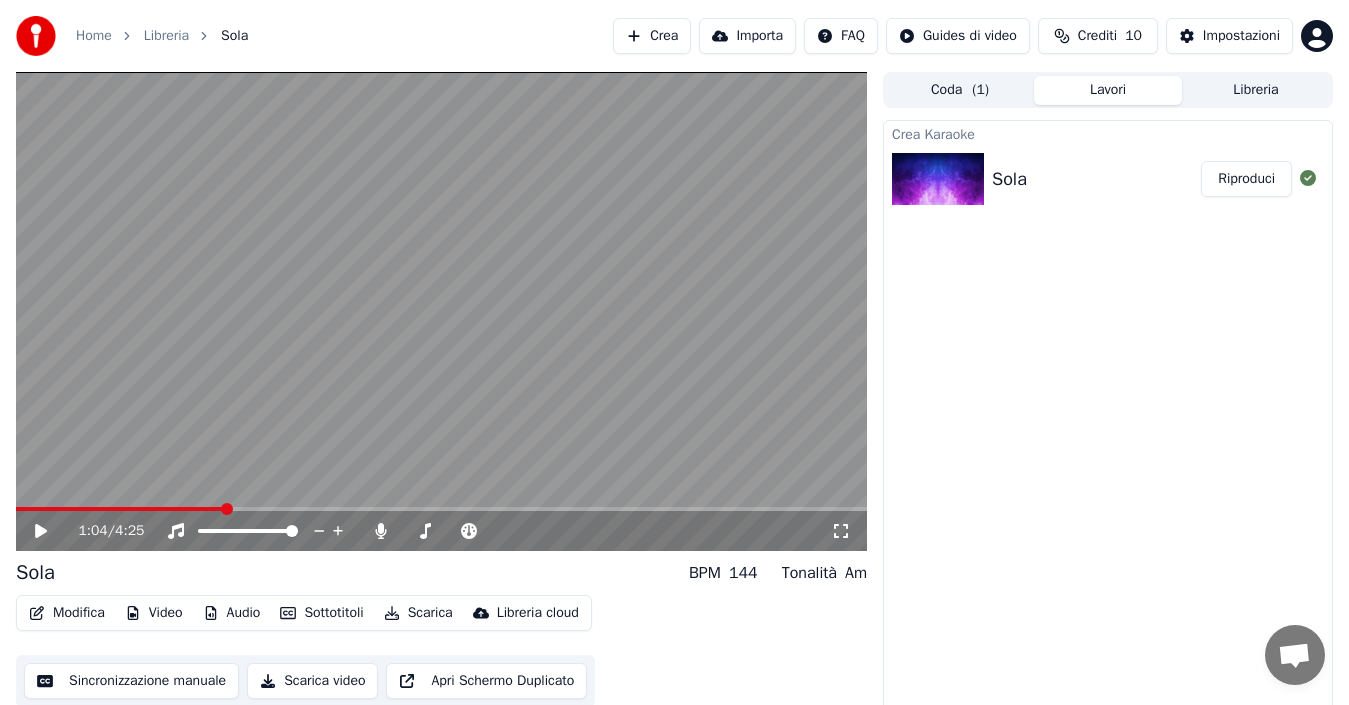 click 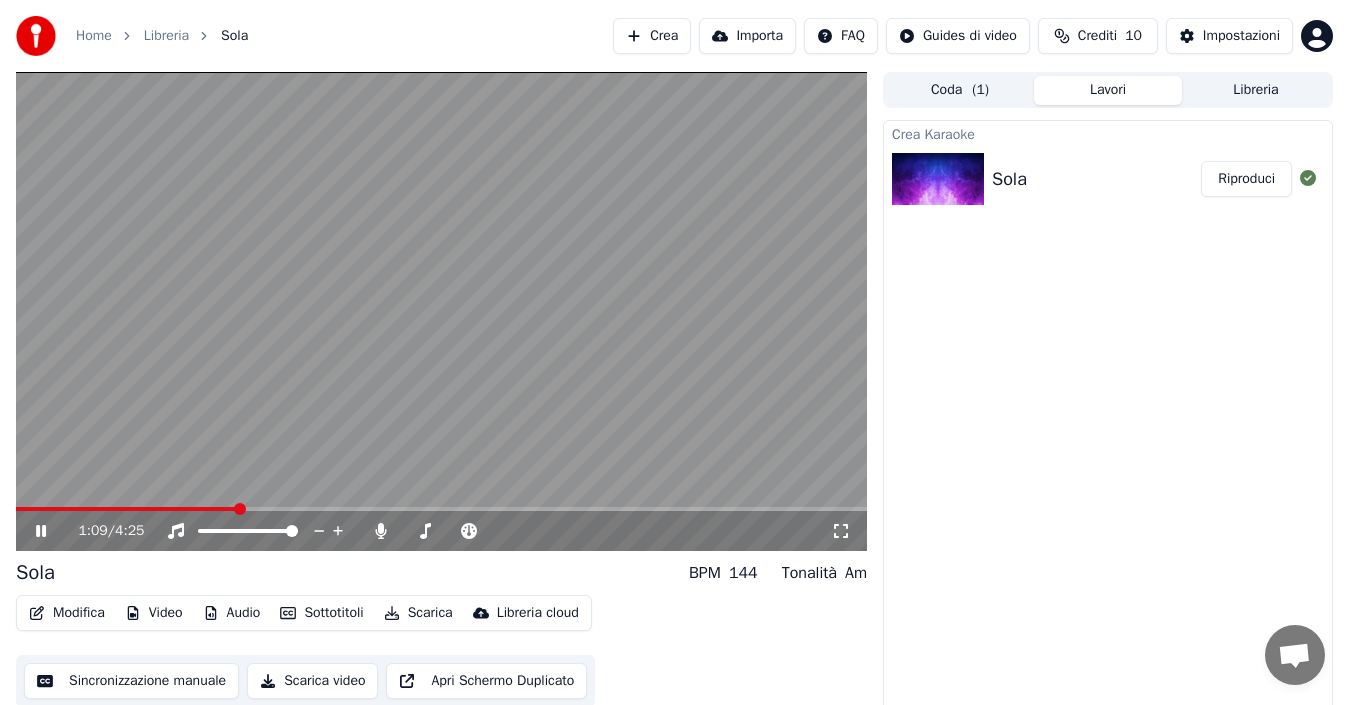 click at bounding box center [126, 509] 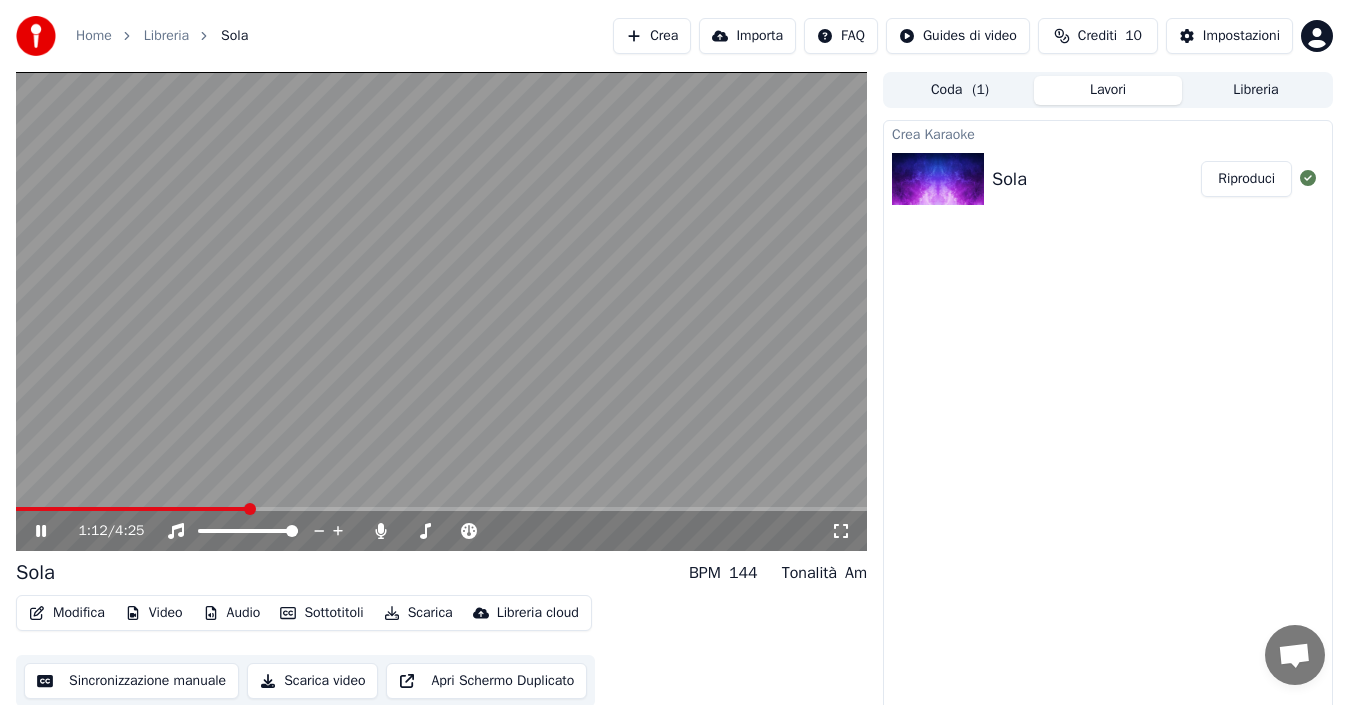 click on "1:12  /  4:25" at bounding box center [441, 531] 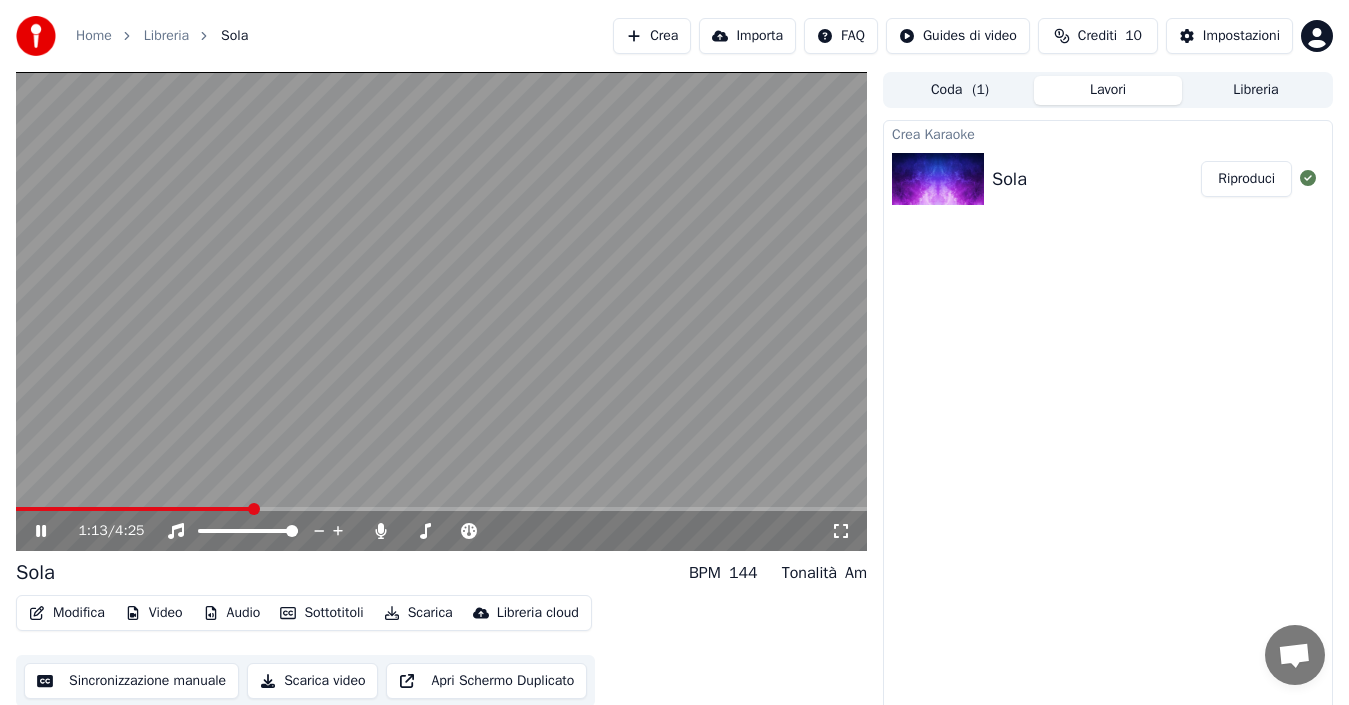 click at bounding box center [441, 311] 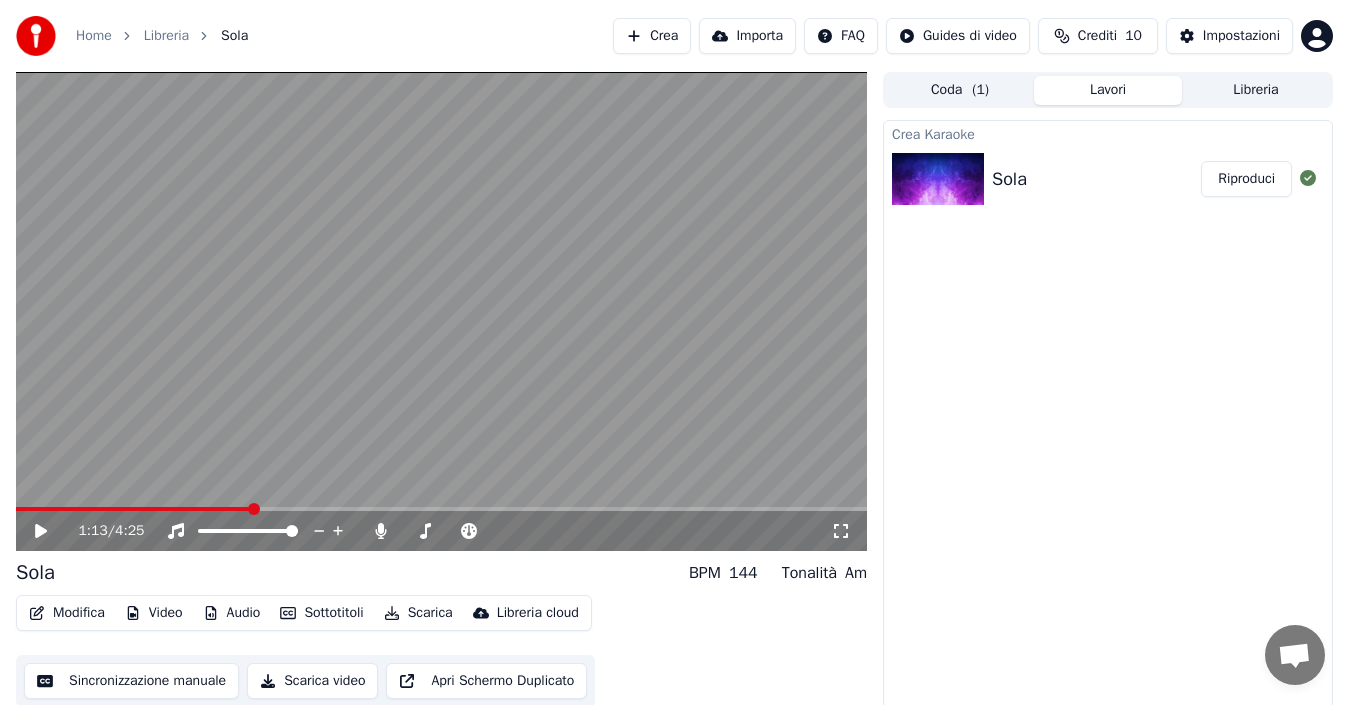 click 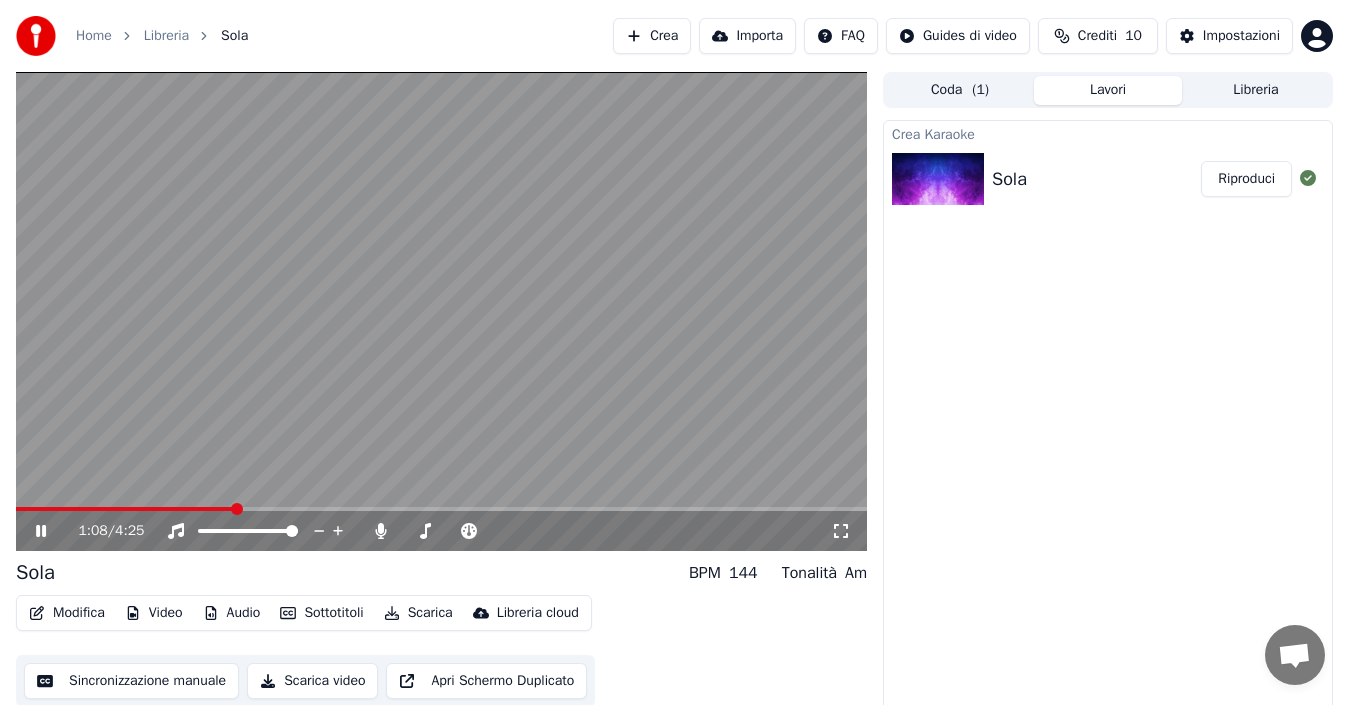 click at bounding box center (125, 509) 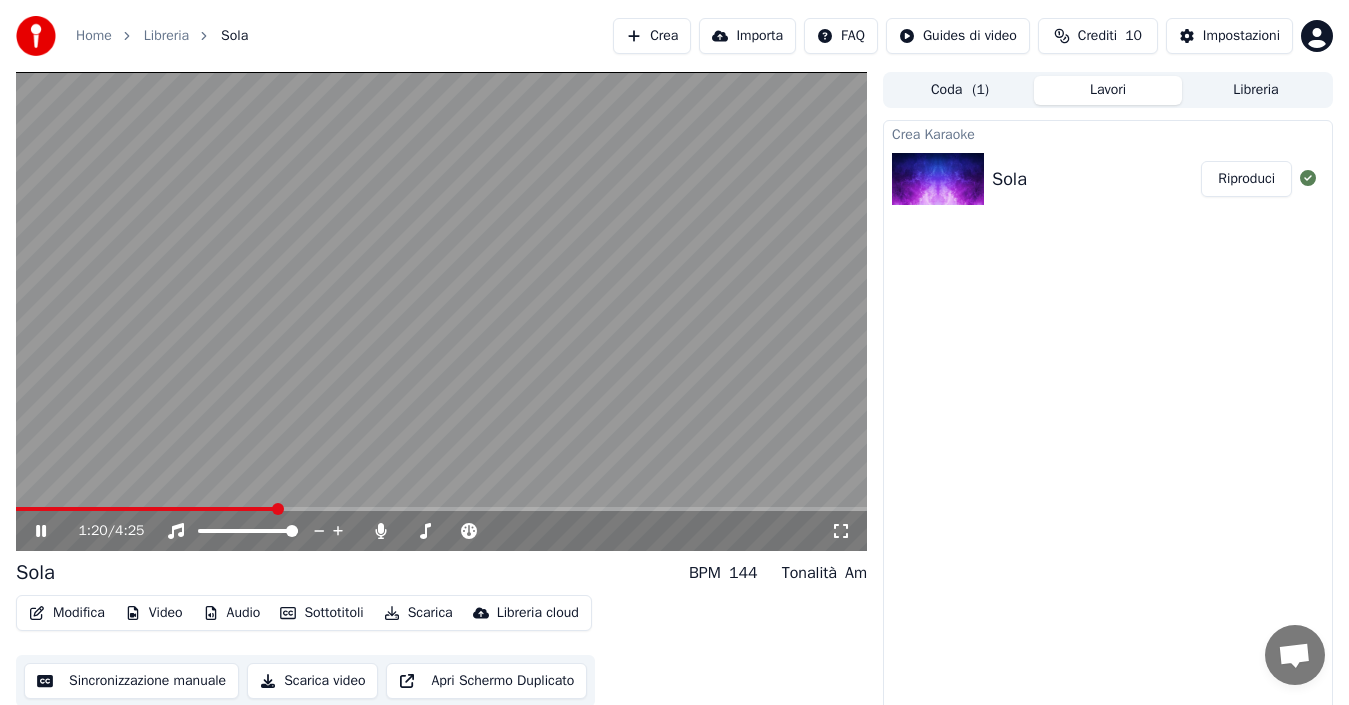 click 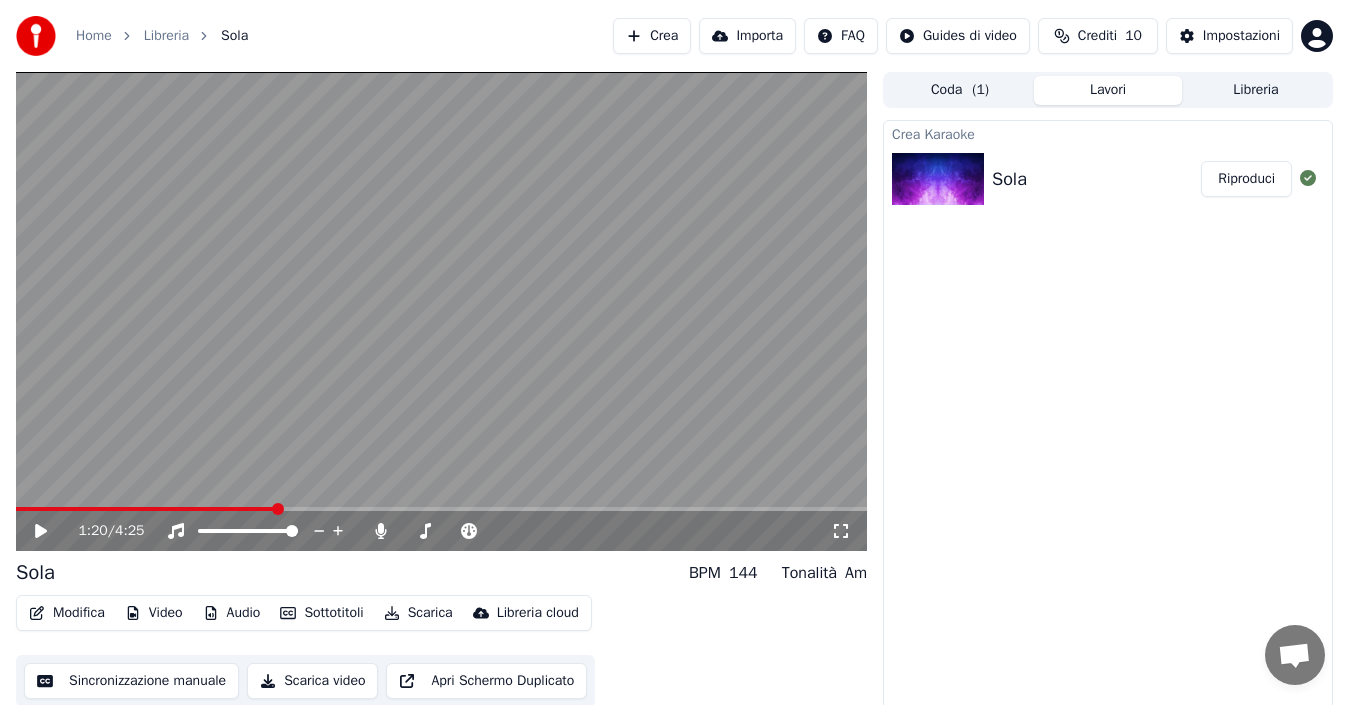 click 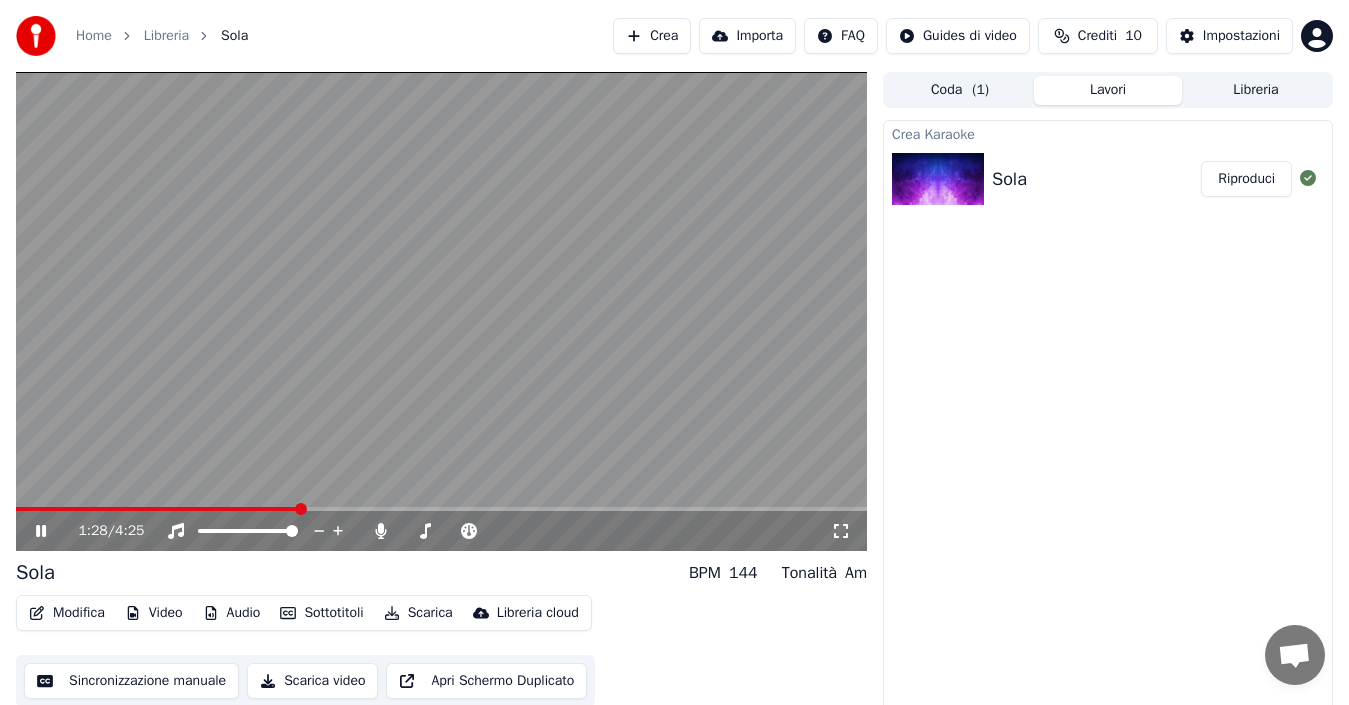 click 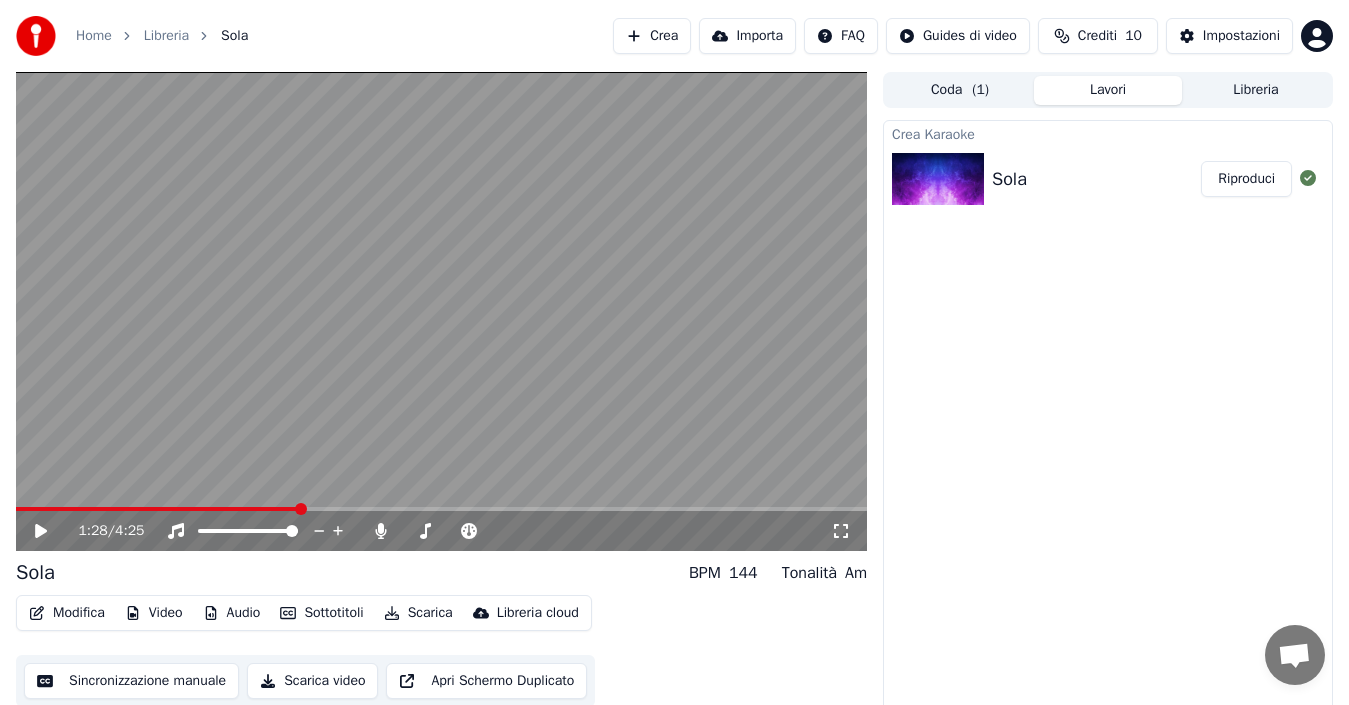 click on "1:28  /  4:25" at bounding box center (441, 531) 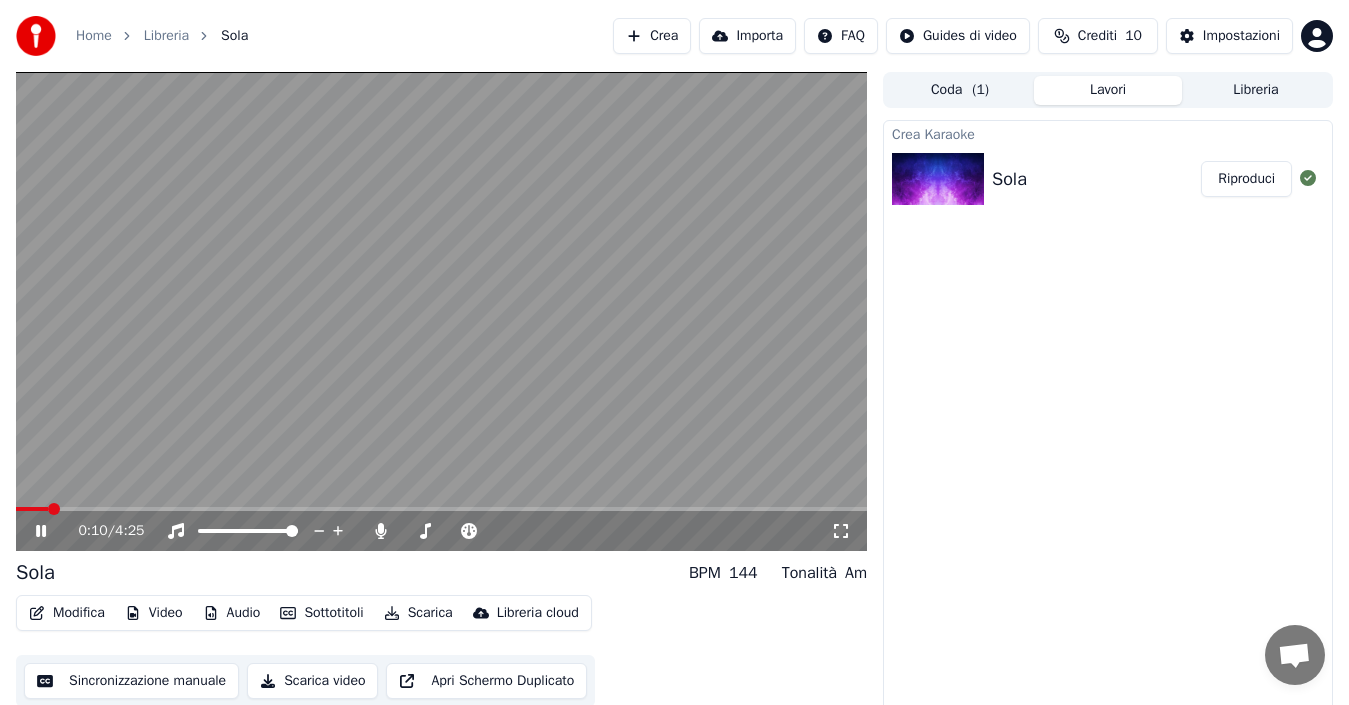click at bounding box center (32, 509) 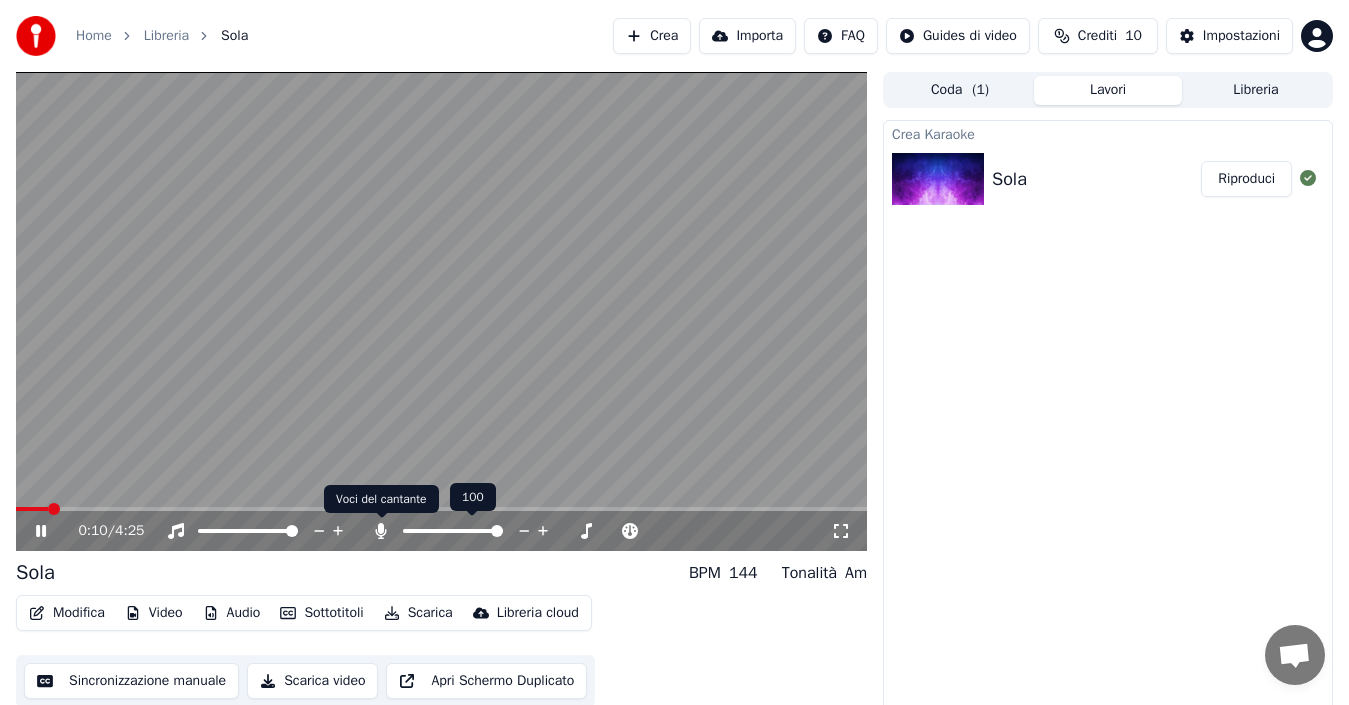 click 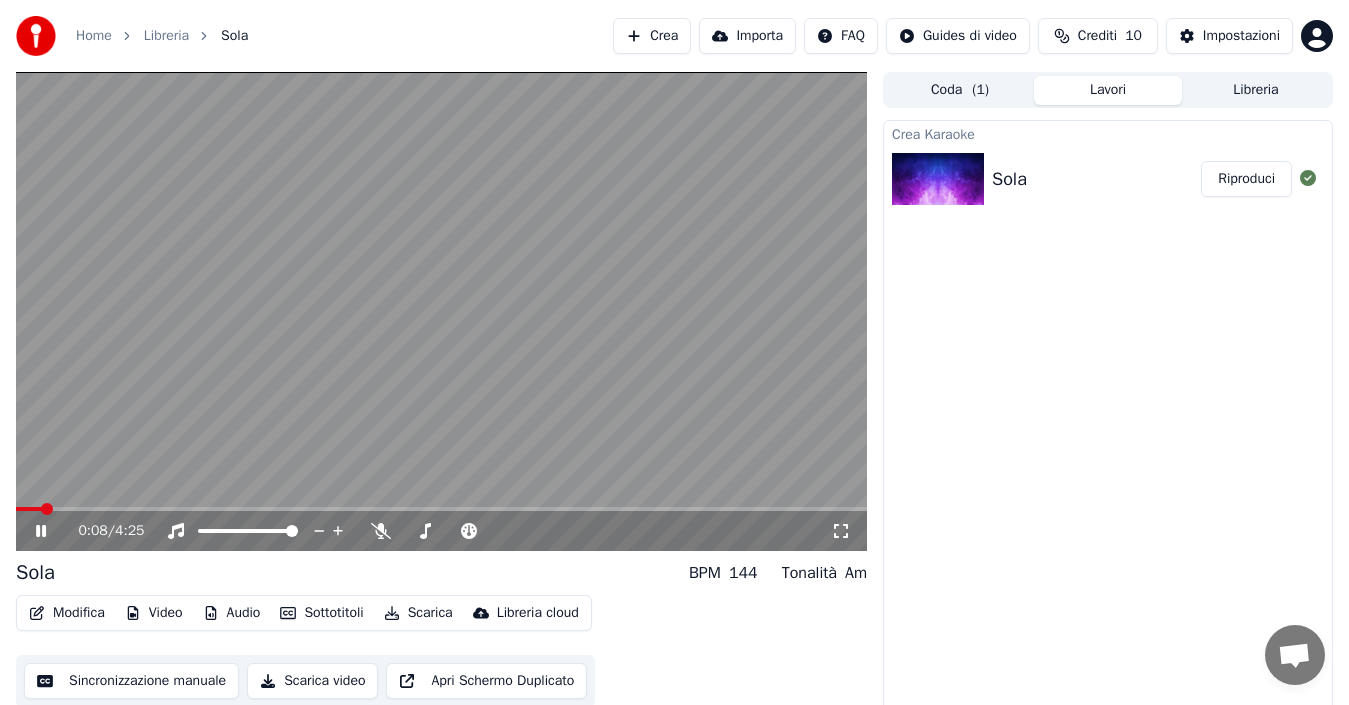 click at bounding box center (47, 509) 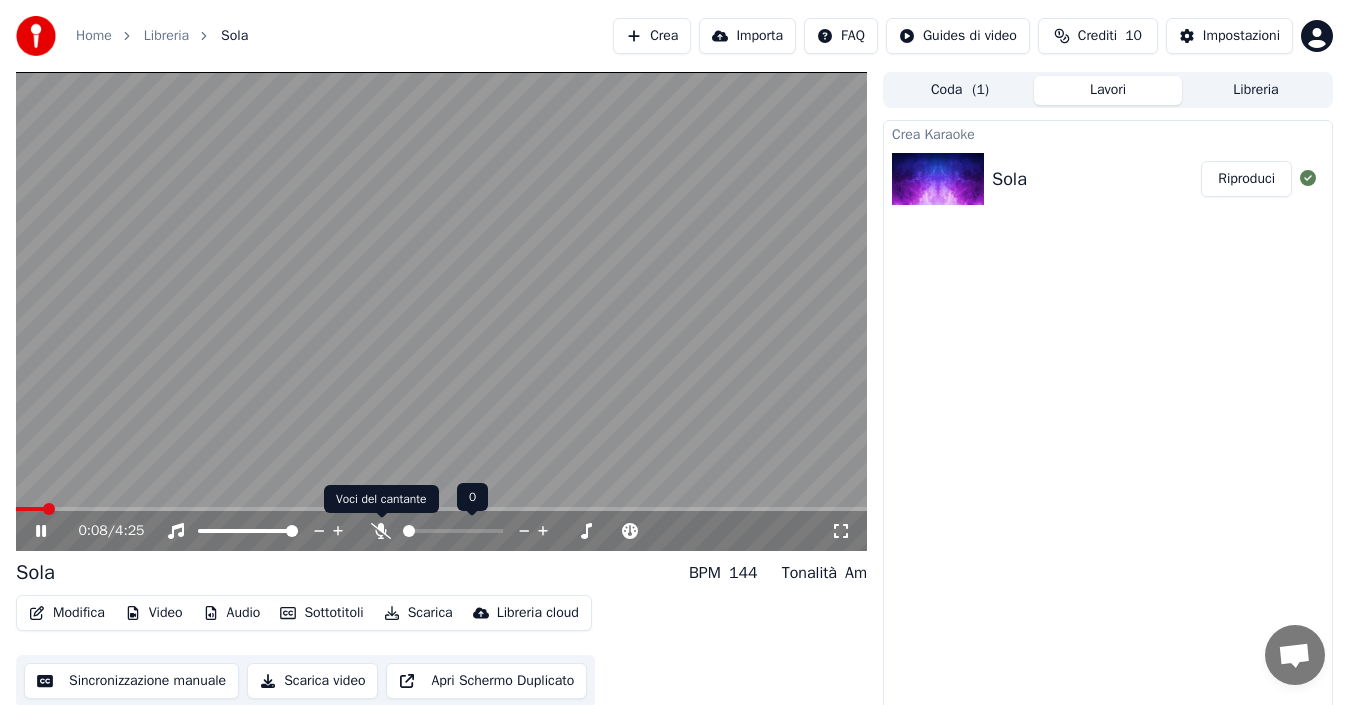 click 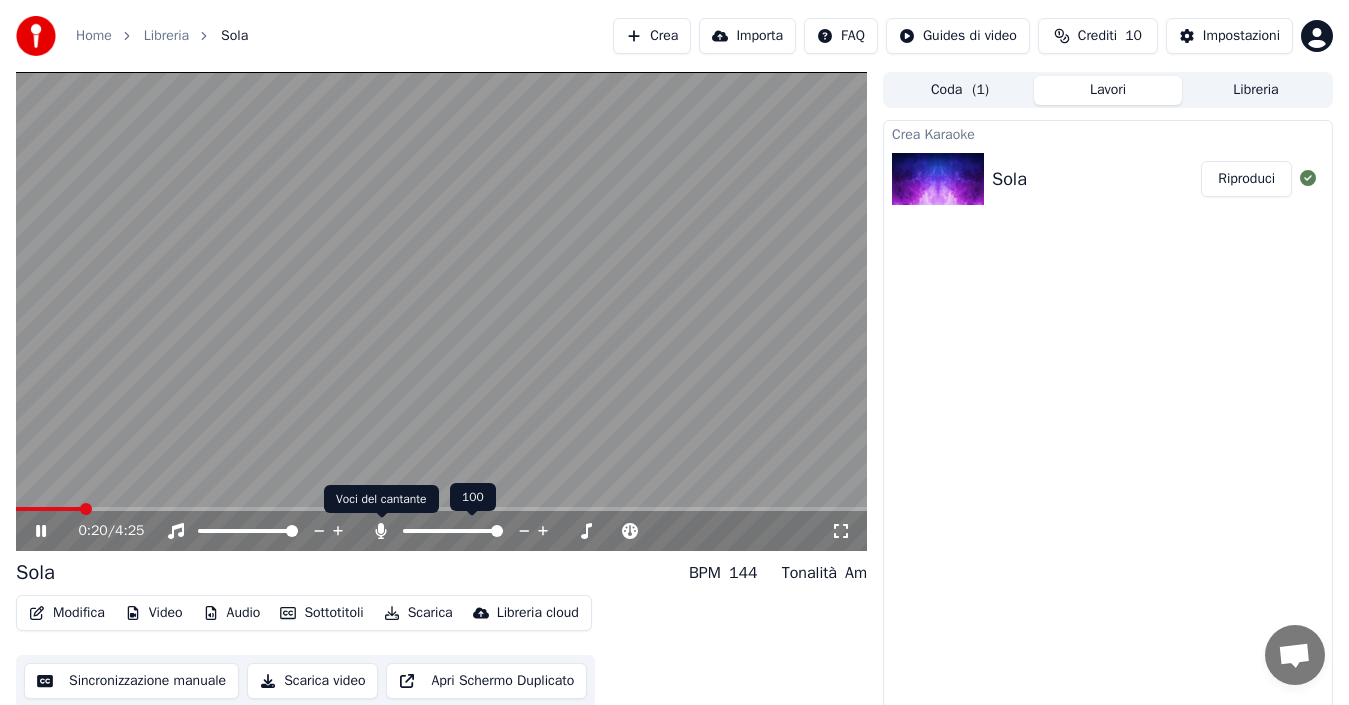 click 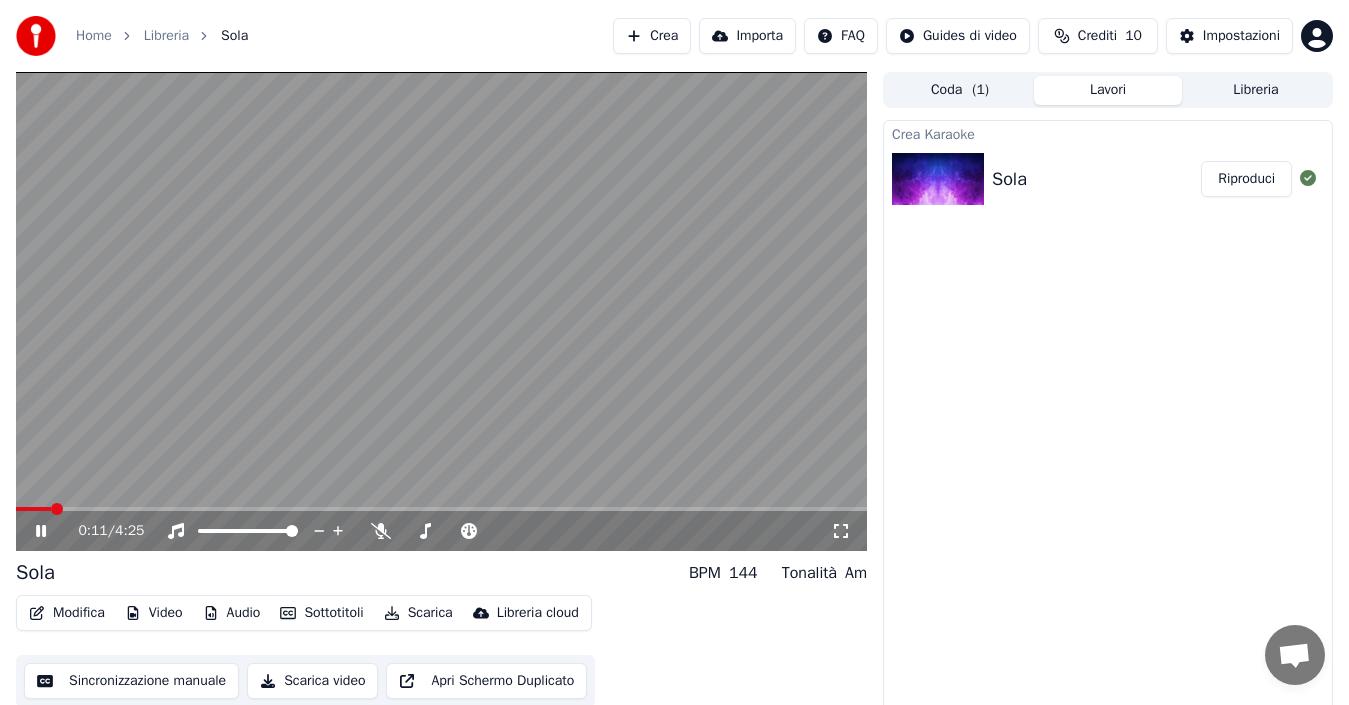 click at bounding box center [33, 509] 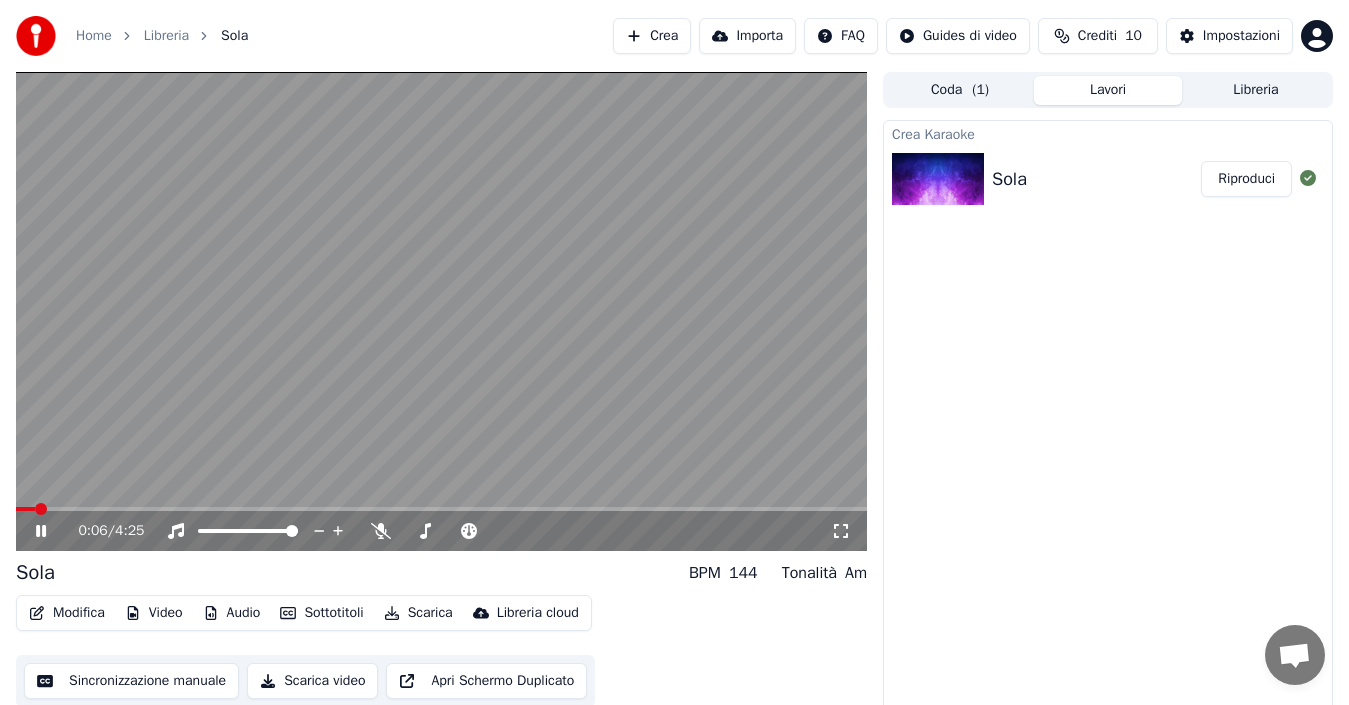 click at bounding box center (25, 509) 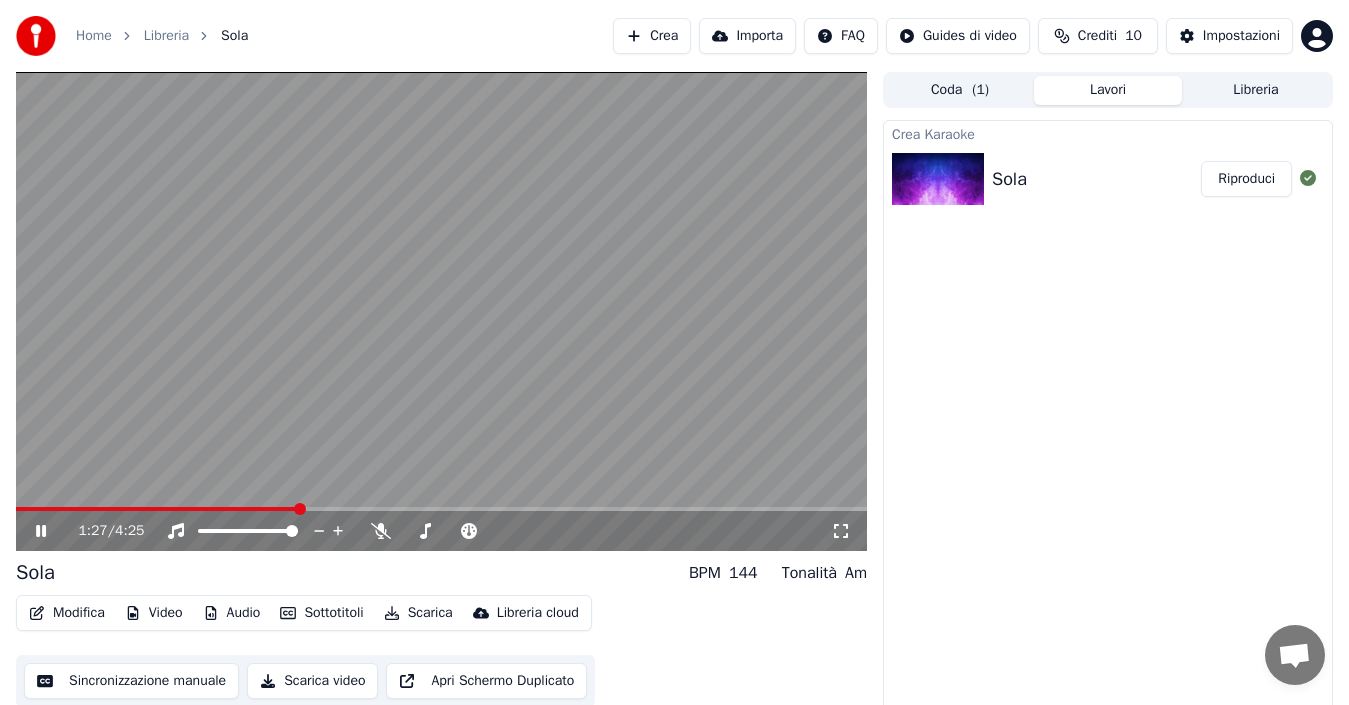 click at bounding box center [441, 311] 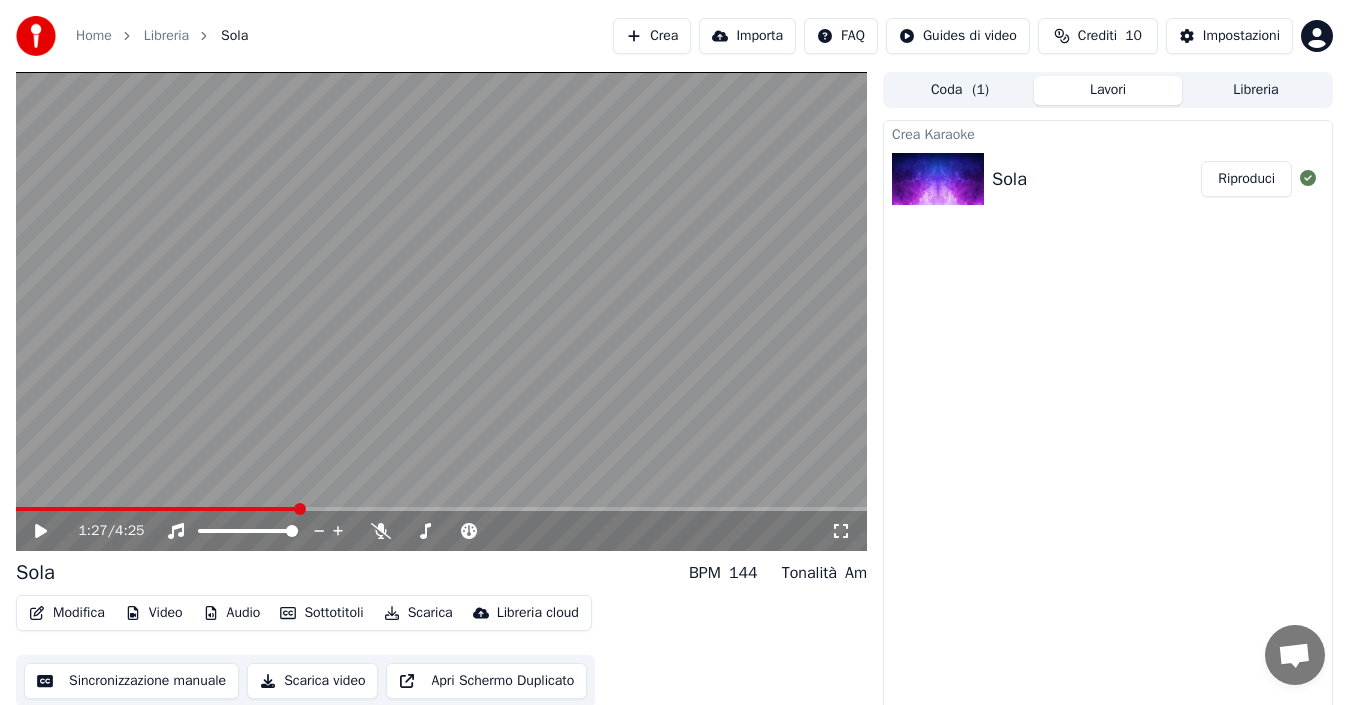 click at bounding box center [441, 311] 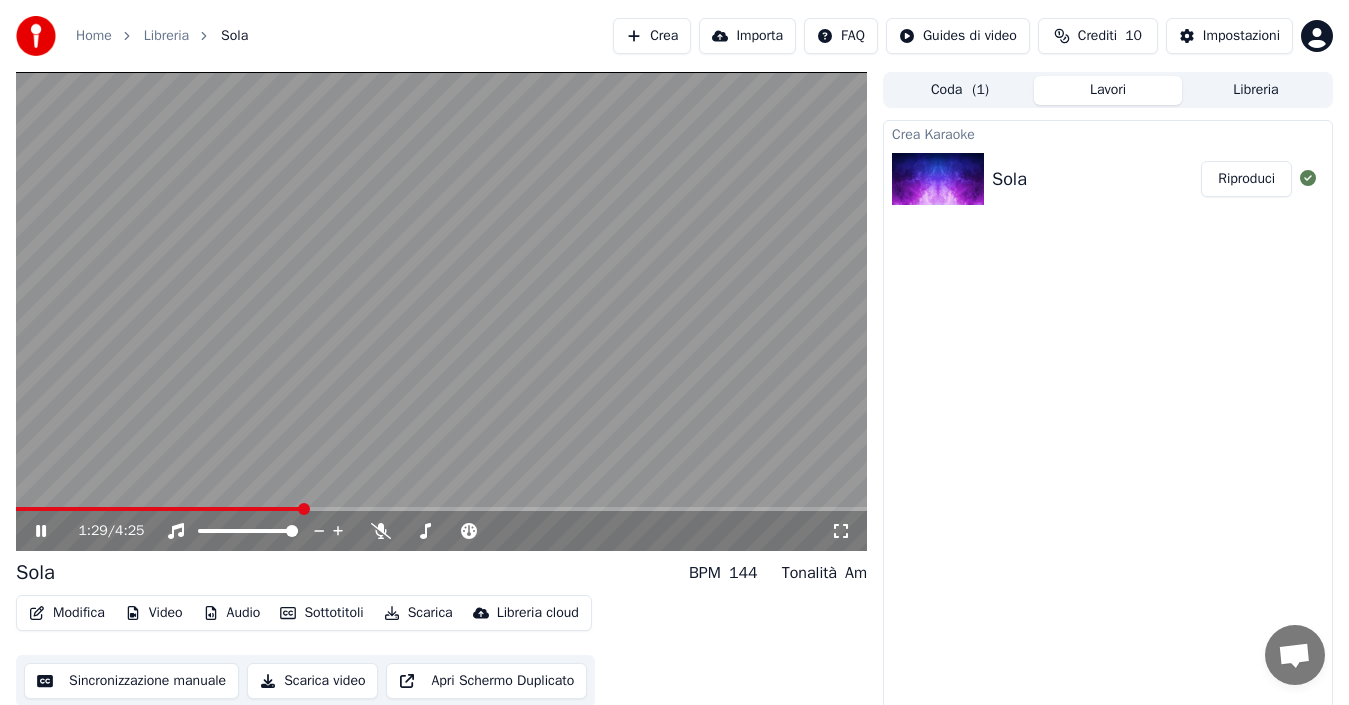 click at bounding box center (441, 311) 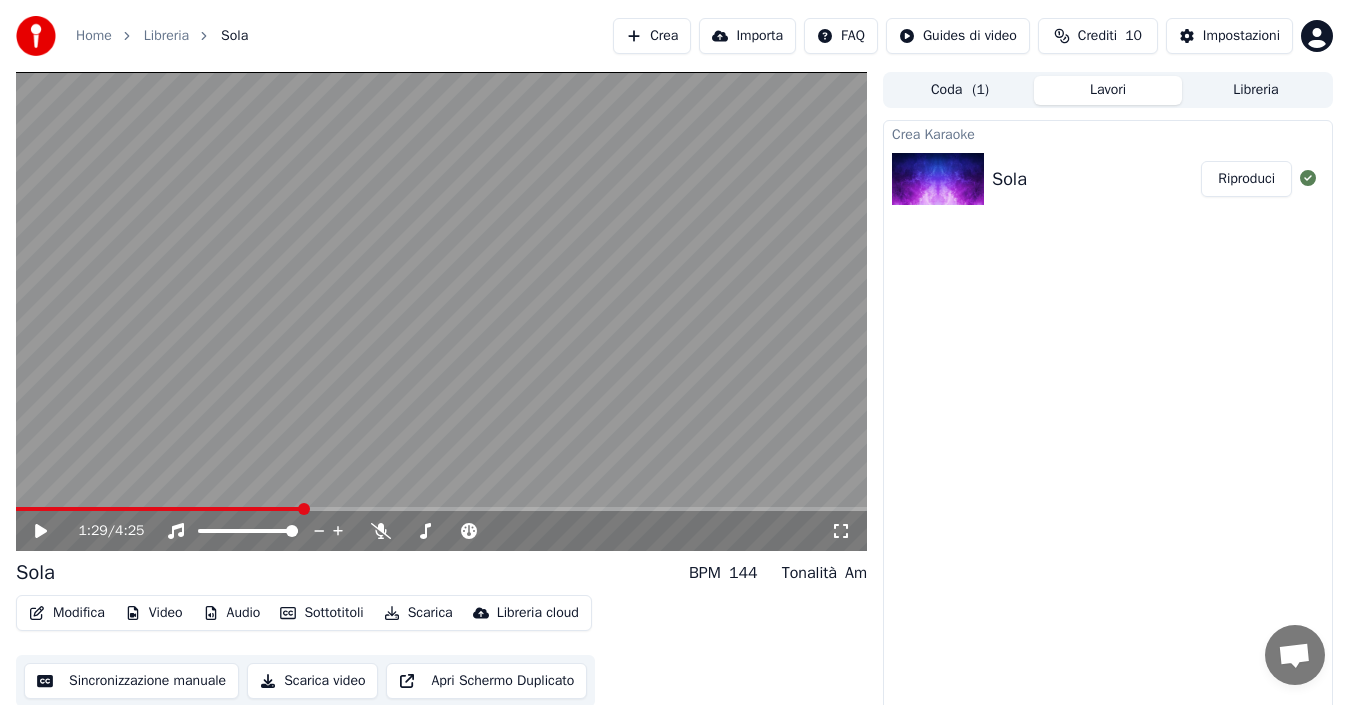 click at bounding box center (159, 509) 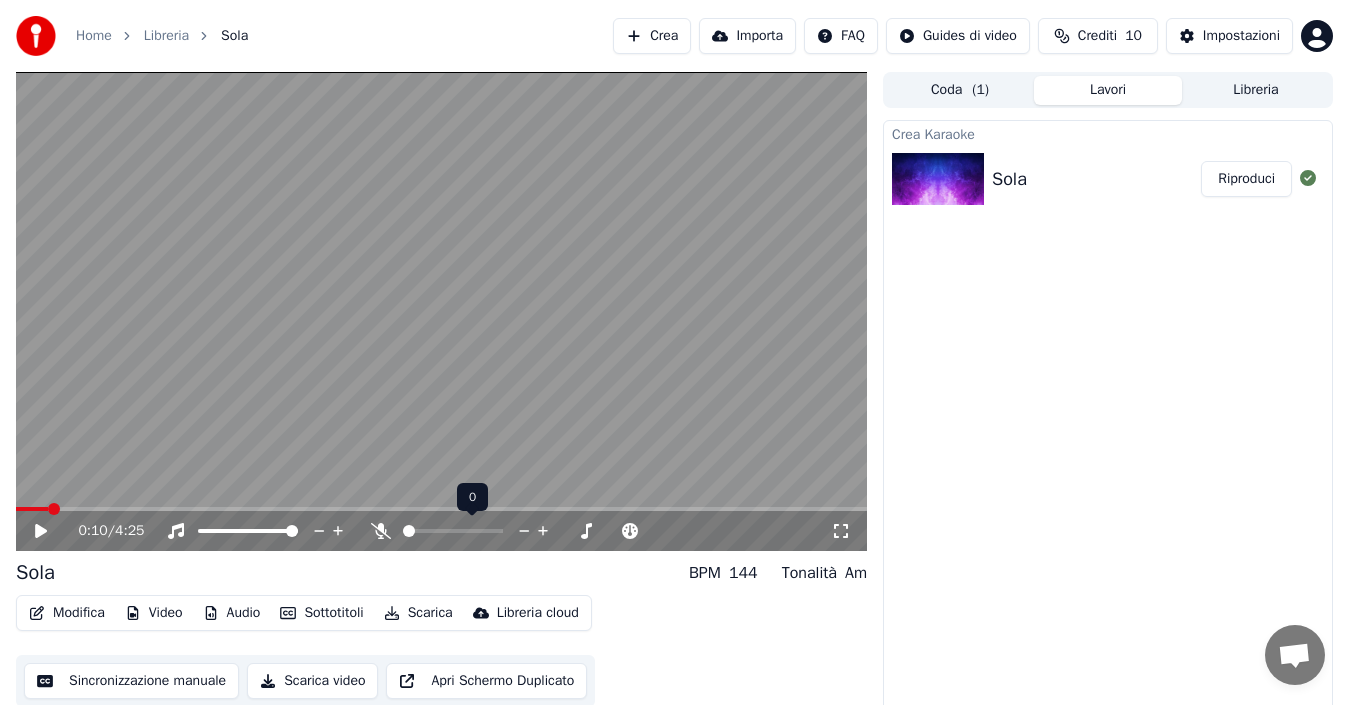click 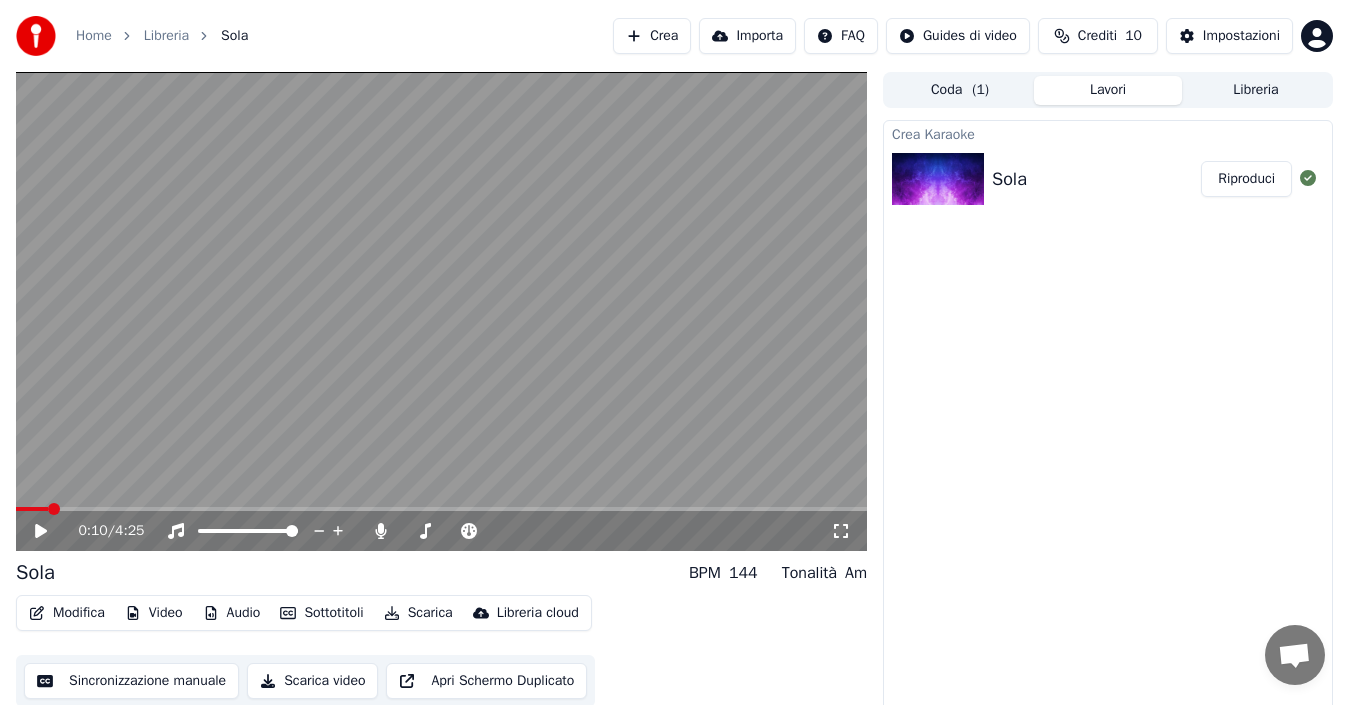 click 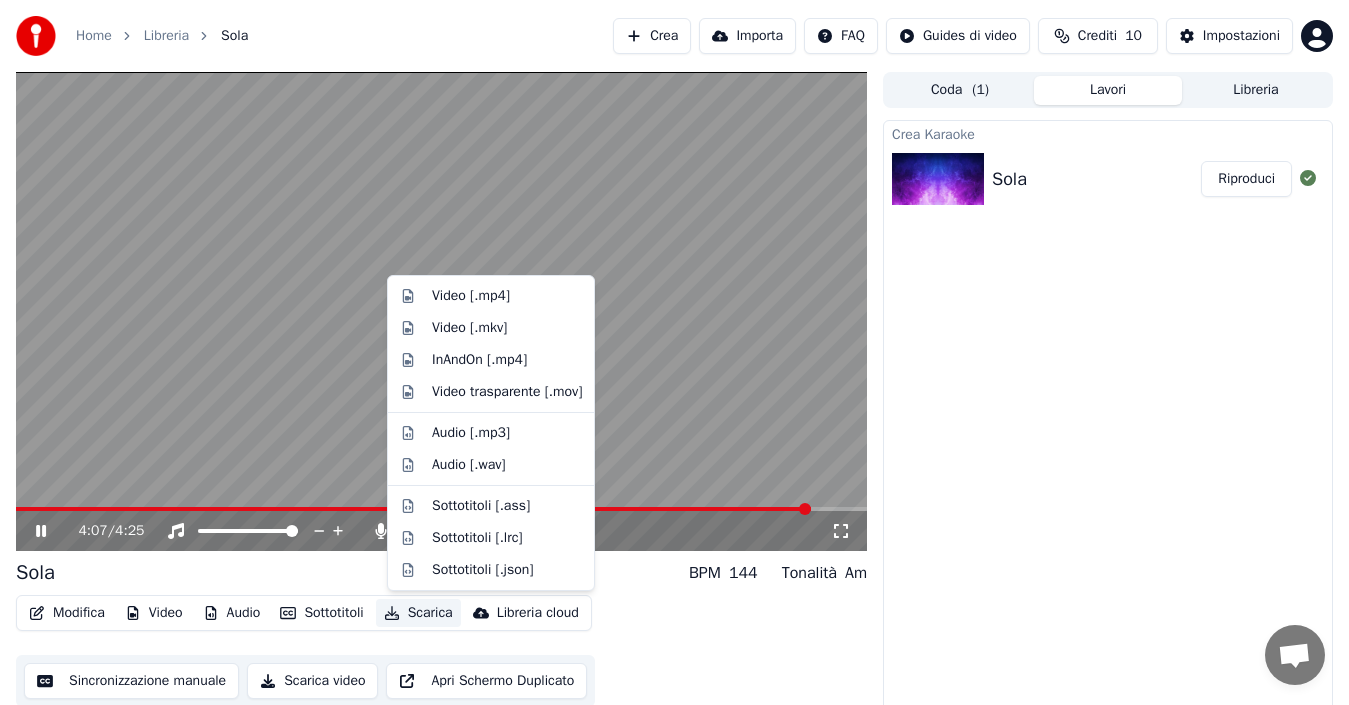 click on "Scarica" at bounding box center [418, 613] 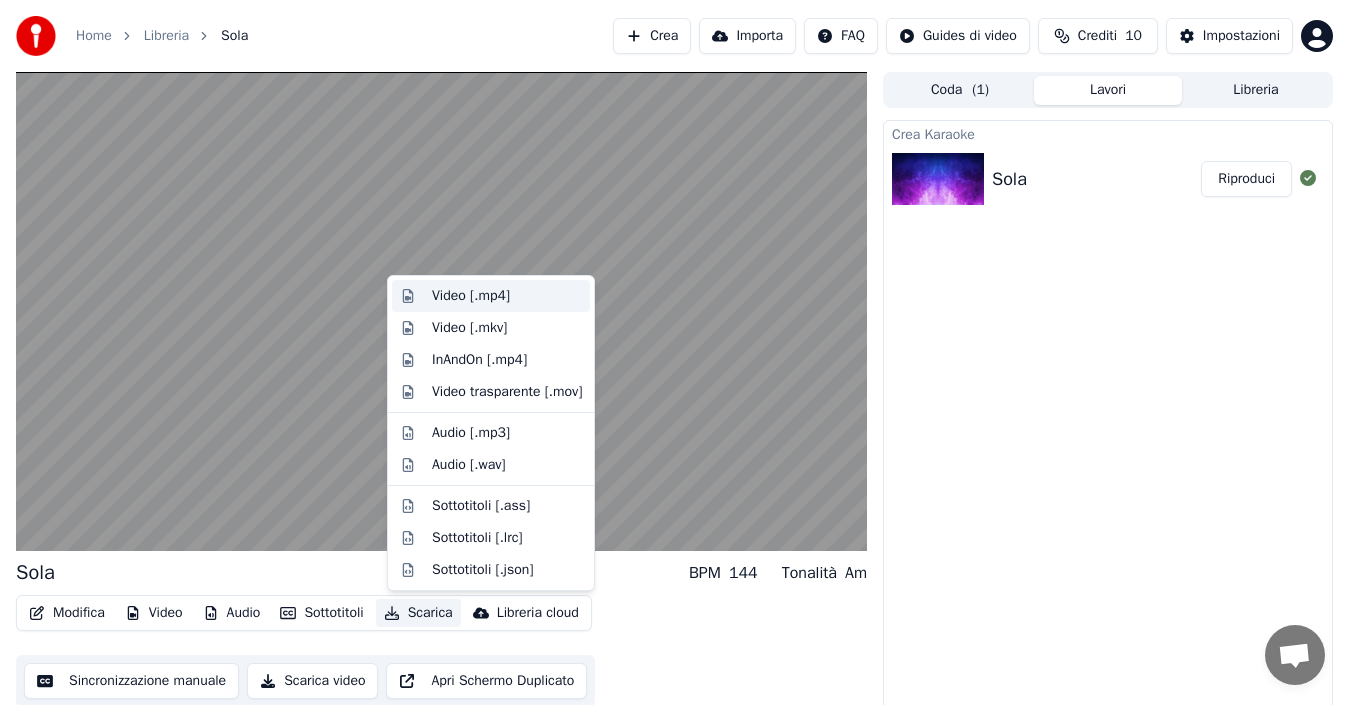 click on "Video [.mp4]" at bounding box center [471, 296] 